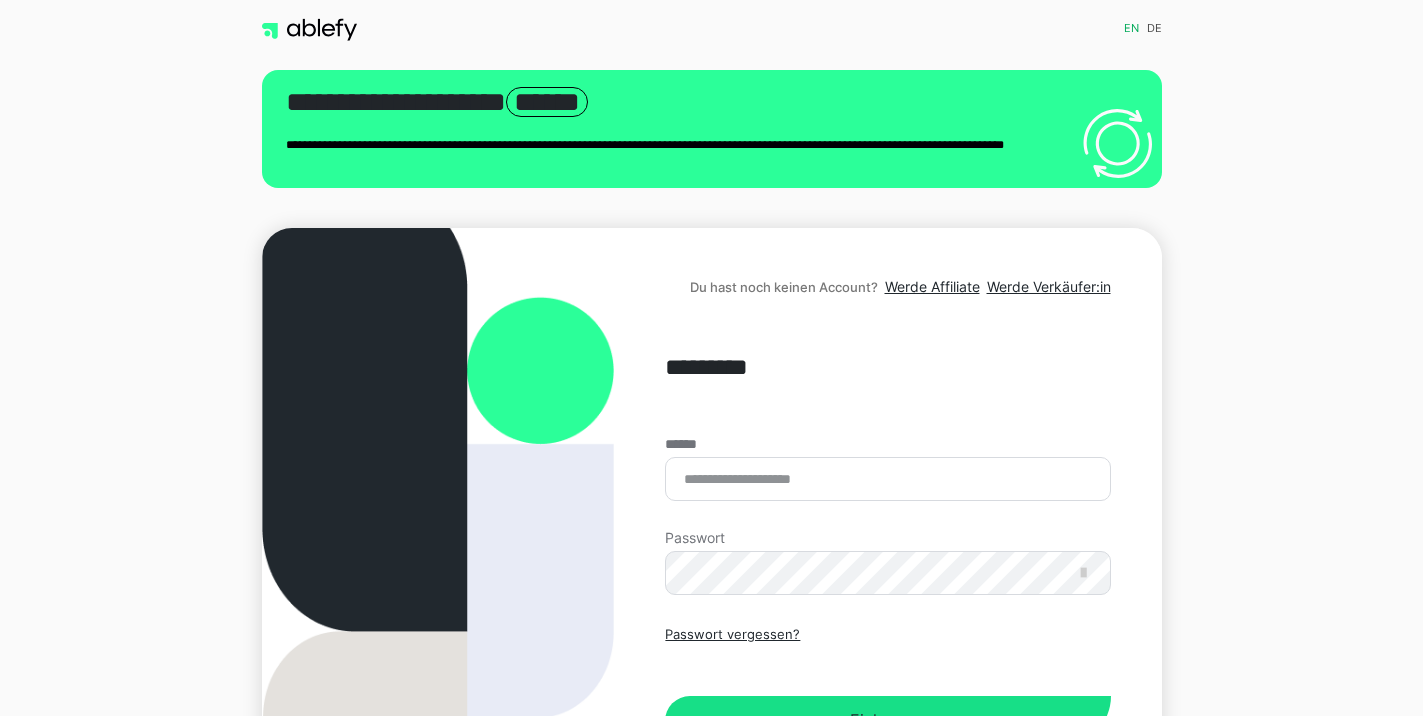 scroll, scrollTop: 0, scrollLeft: 0, axis: both 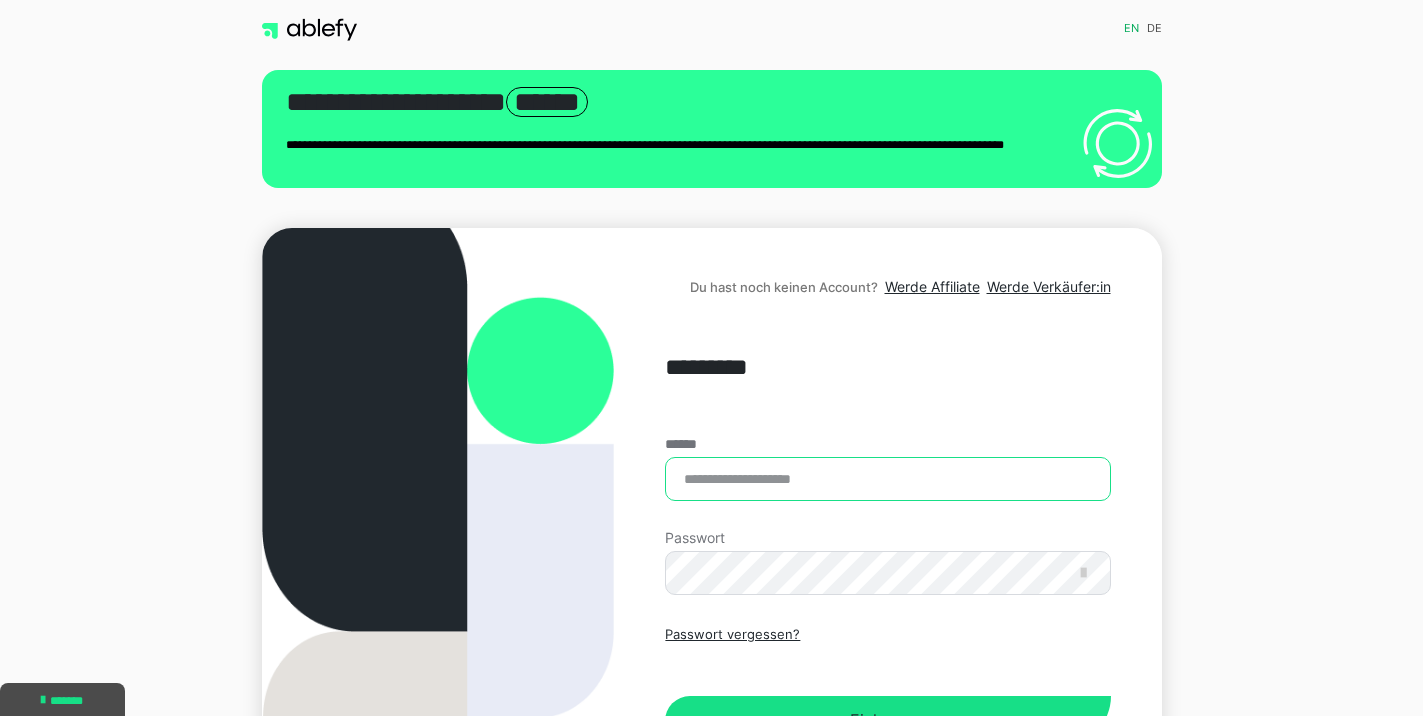 click on "******" at bounding box center (887, 479) 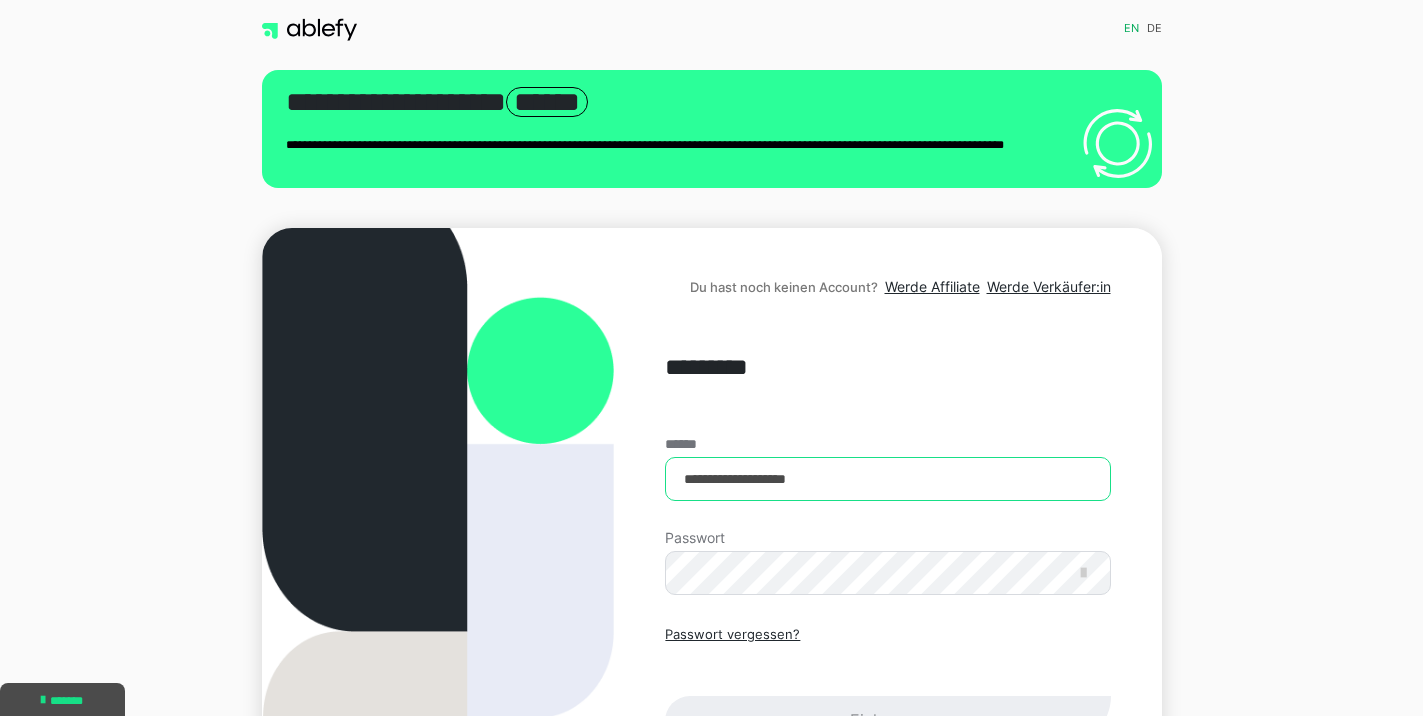 type on "**********" 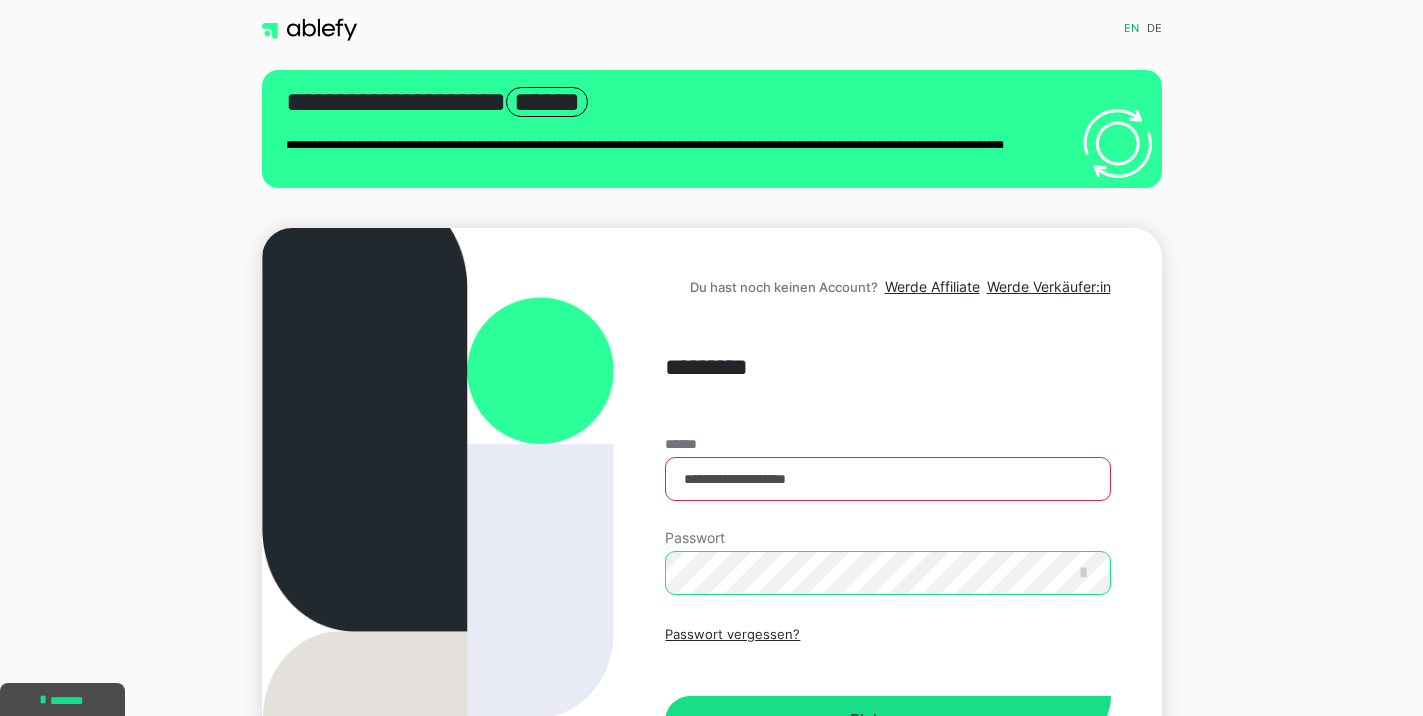 scroll, scrollTop: 0, scrollLeft: 0, axis: both 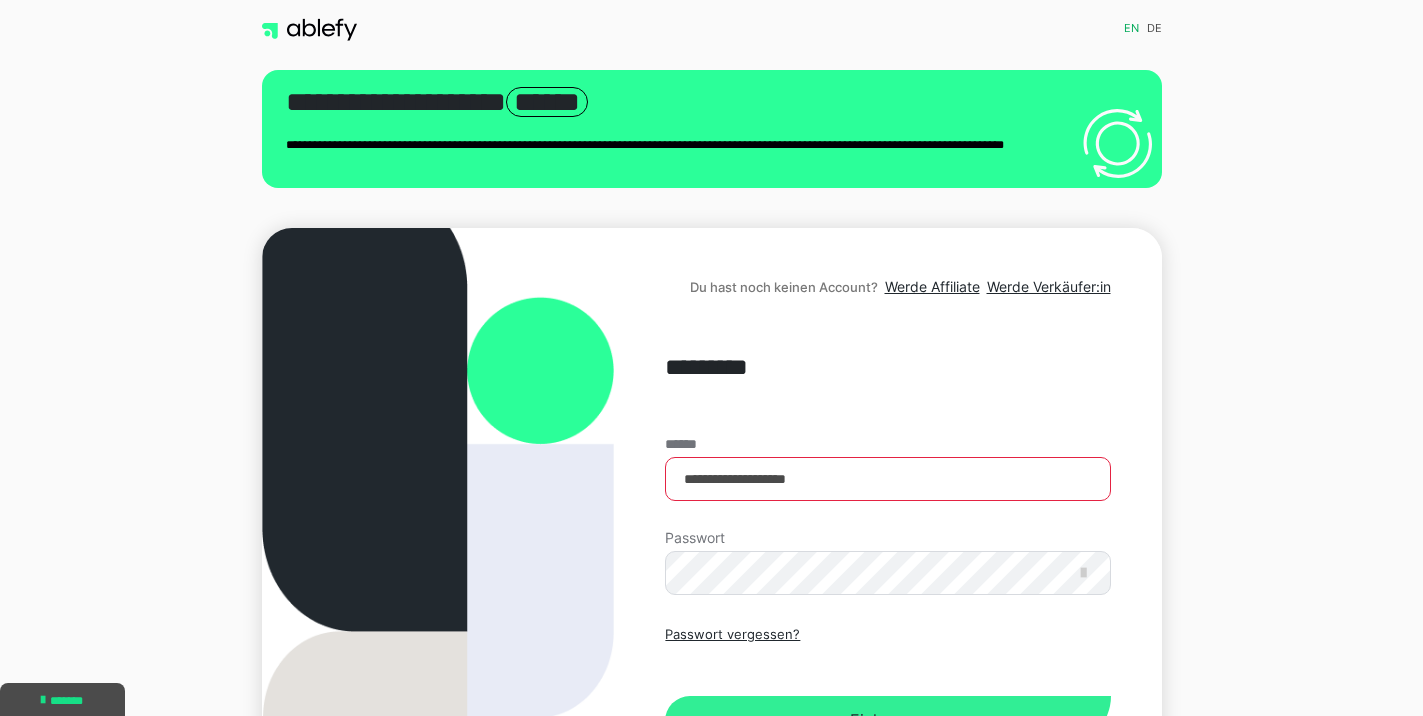 click on "Einloggen" at bounding box center [887, 721] 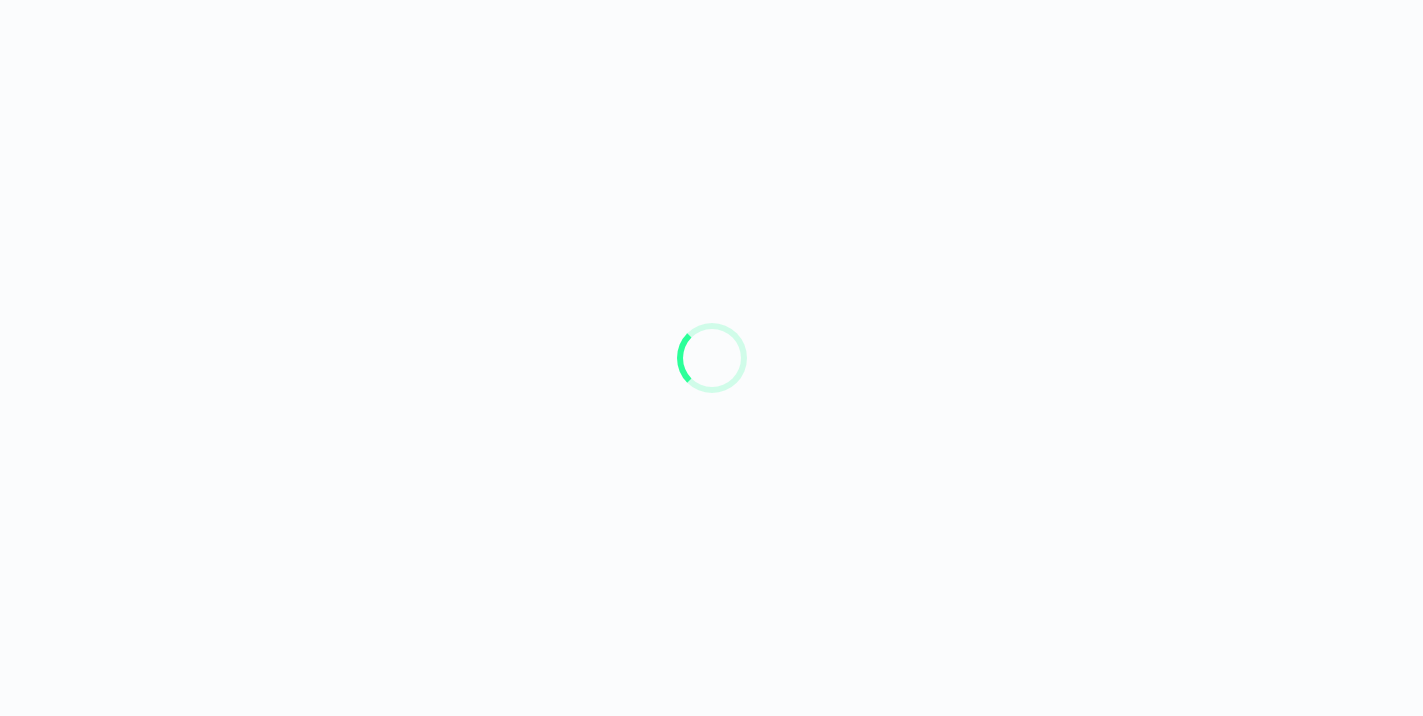 scroll, scrollTop: 0, scrollLeft: 0, axis: both 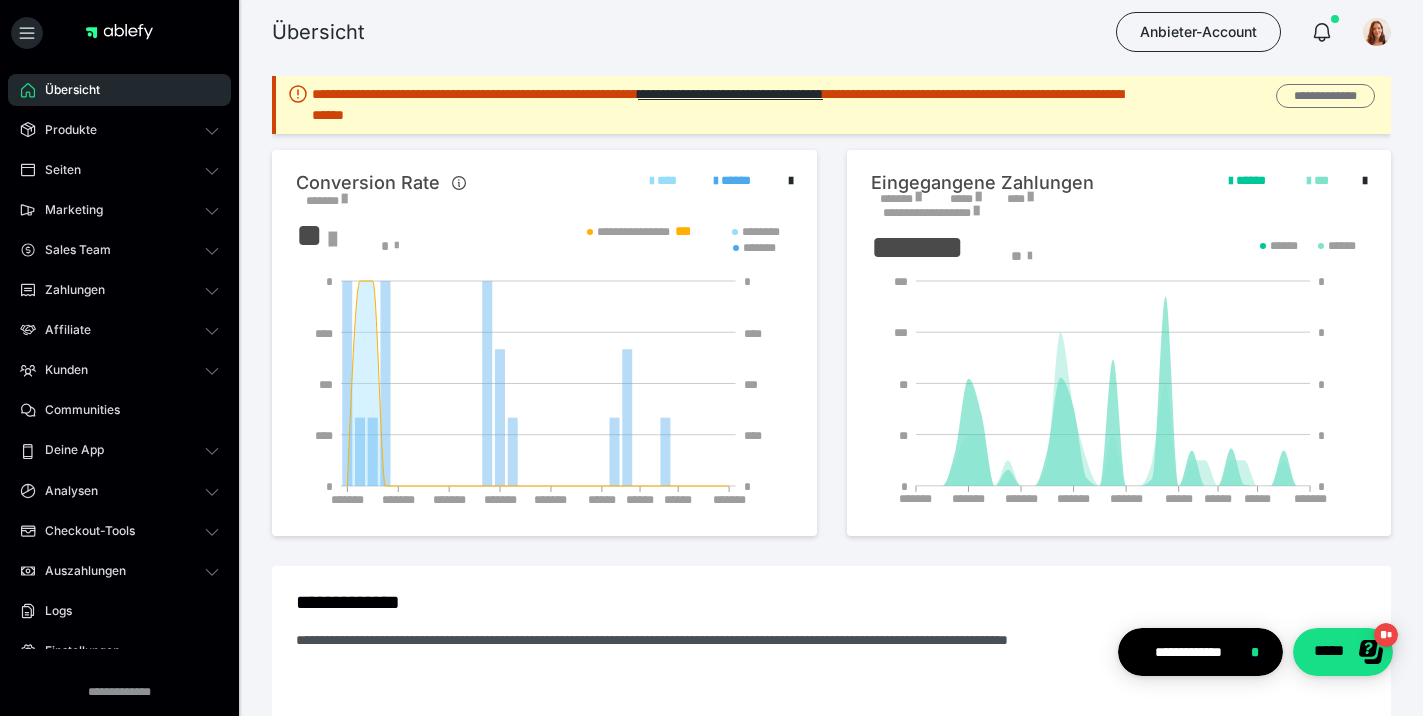 click on "**********" at bounding box center [1325, 96] 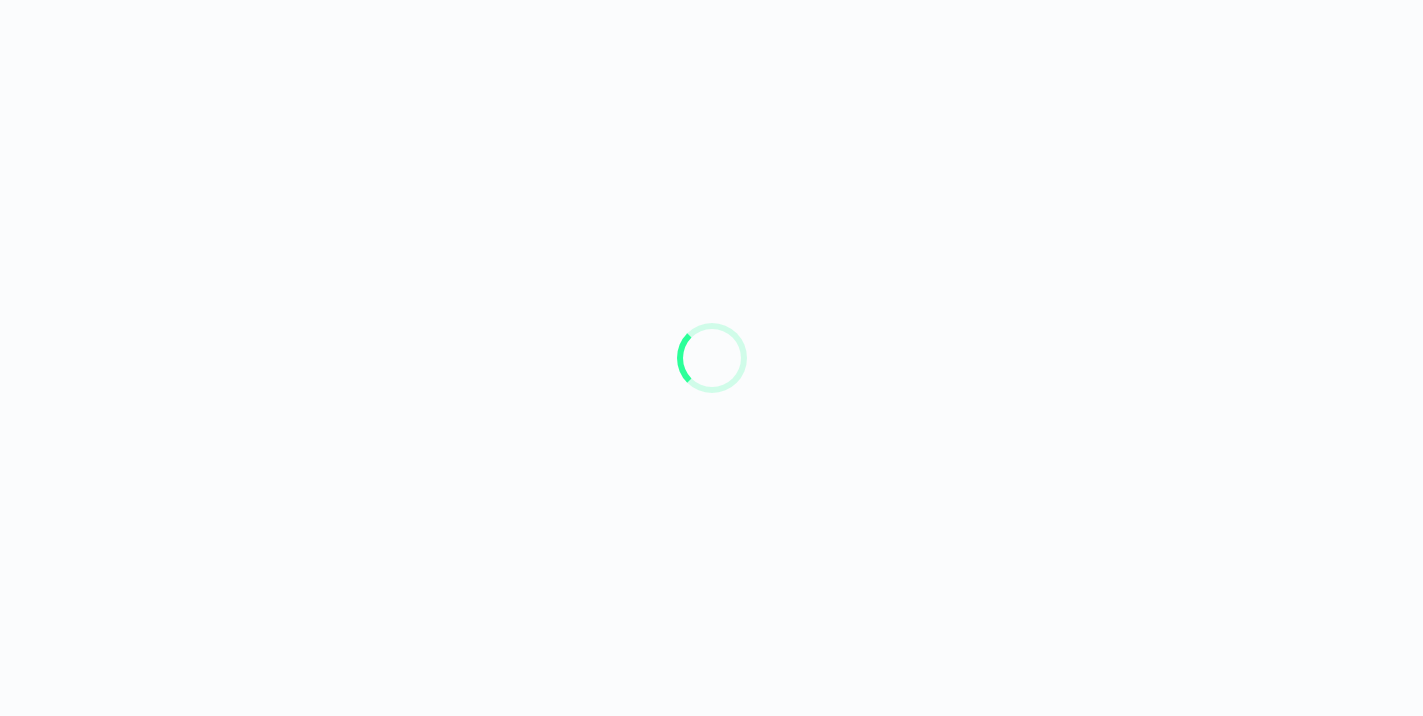 scroll, scrollTop: 0, scrollLeft: 0, axis: both 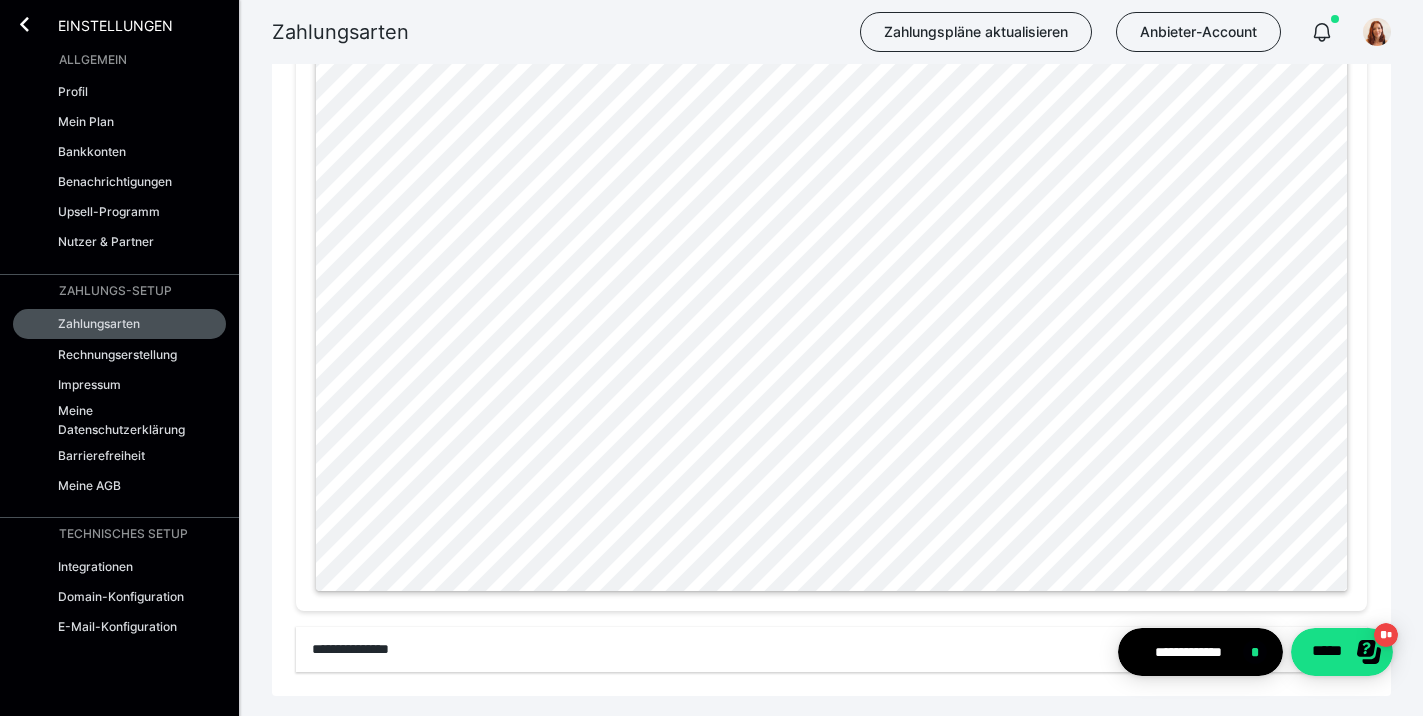 click on "Einstellungen" at bounding box center (101, 24) 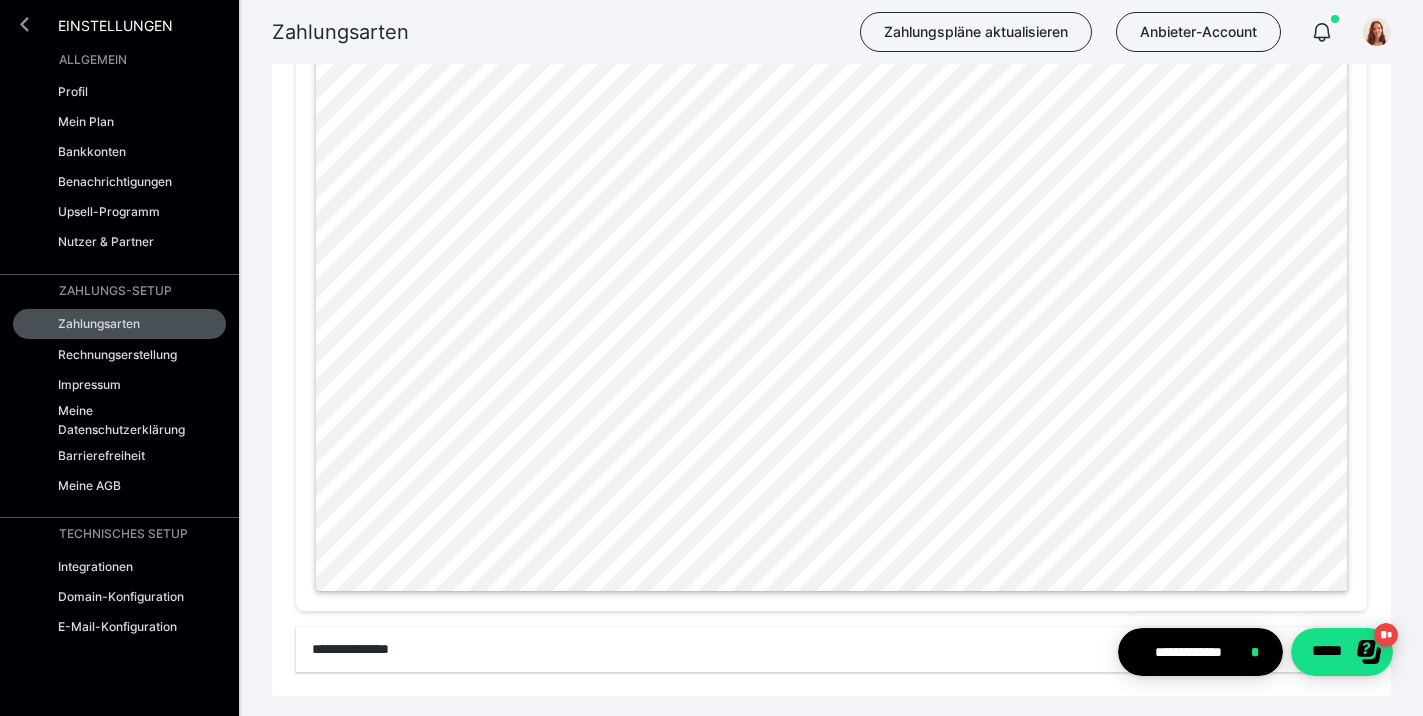 click at bounding box center (24, 24) 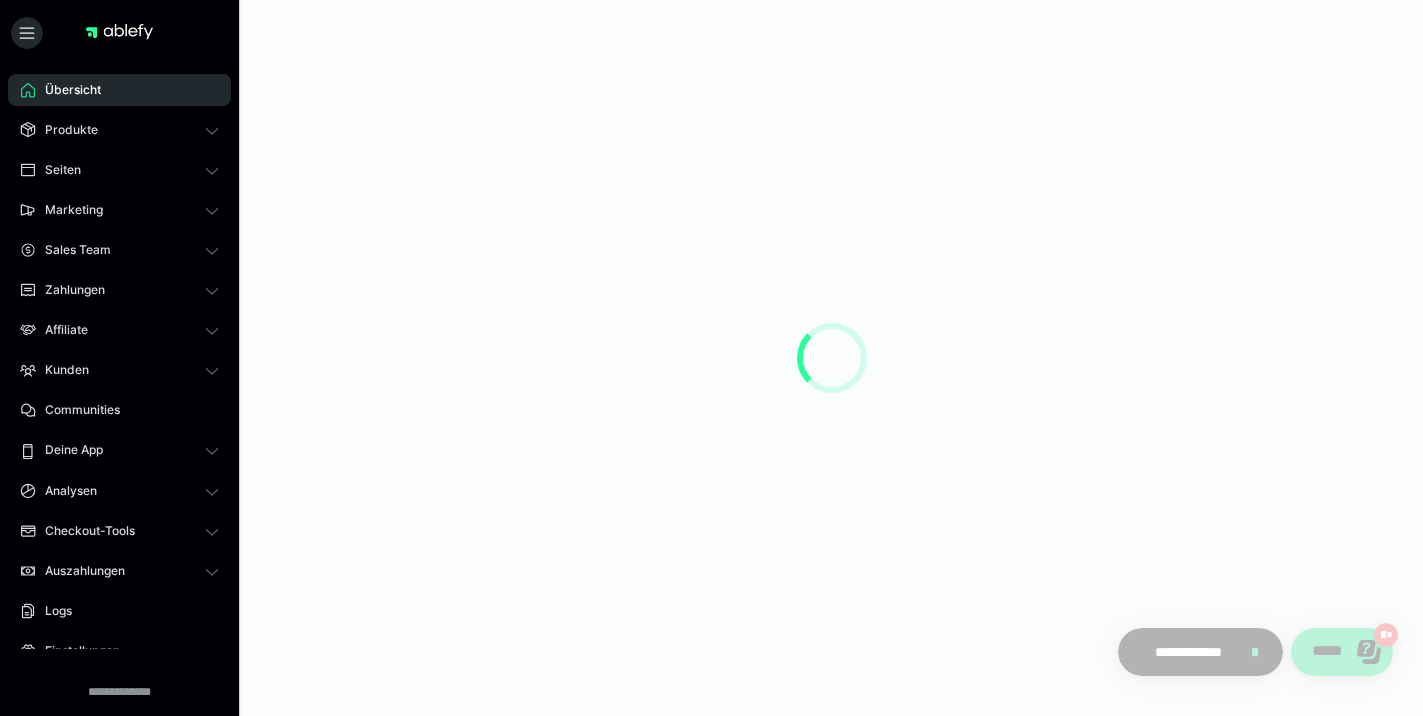 scroll, scrollTop: 0, scrollLeft: 0, axis: both 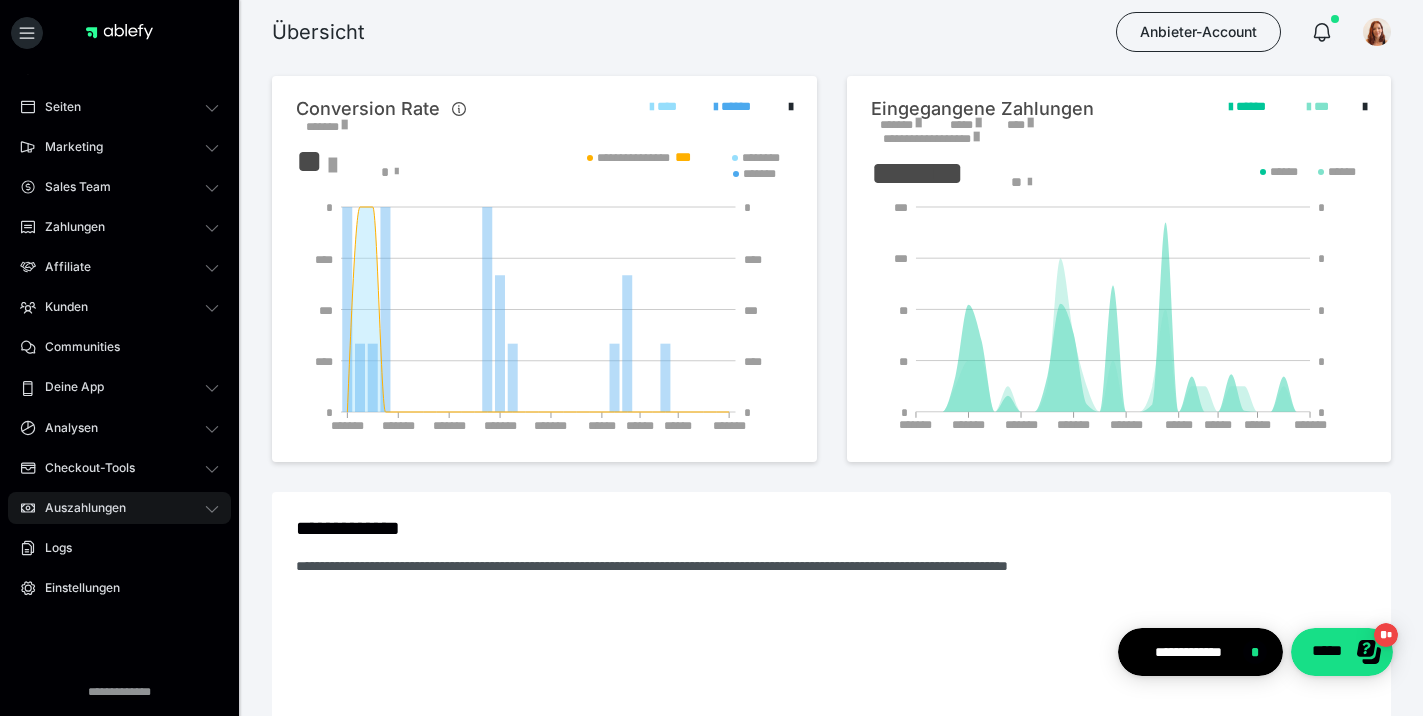 click on "Auszahlungen" at bounding box center (78, 508) 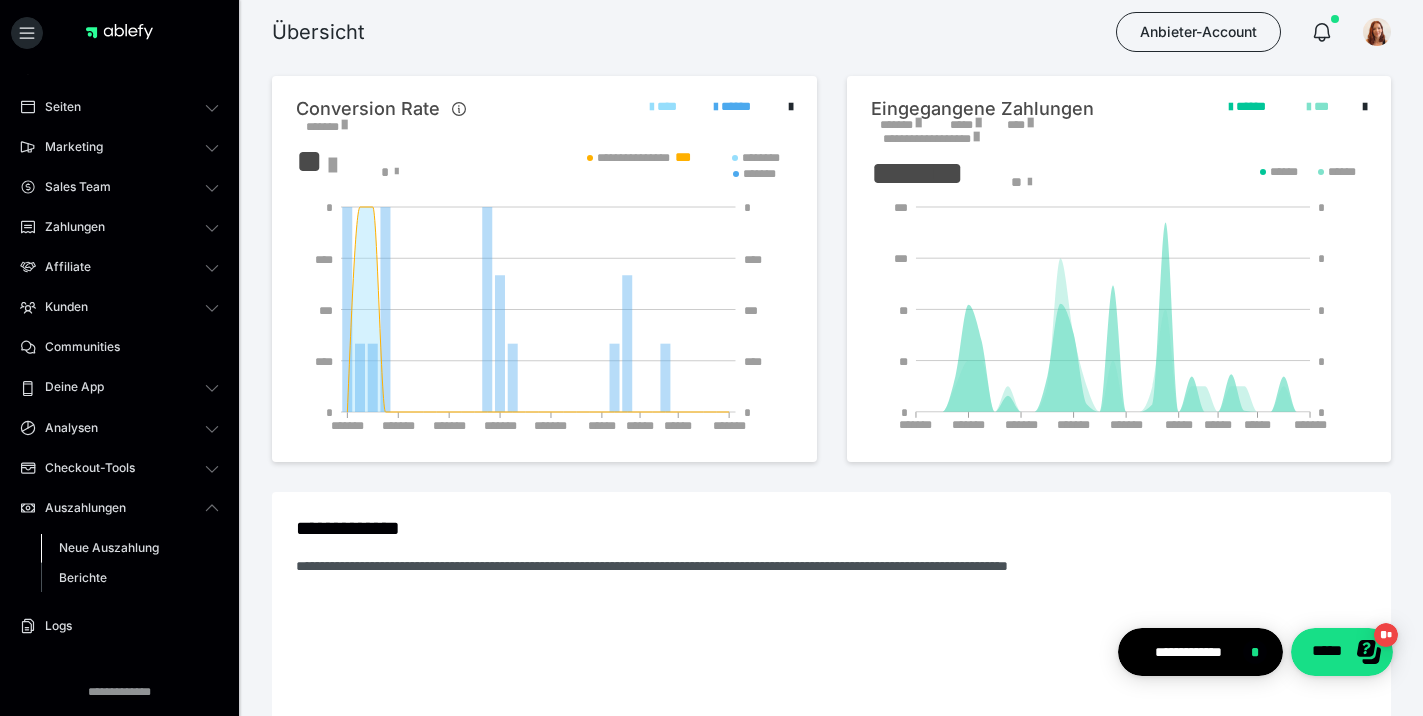 click on "Neue Auszahlung" at bounding box center (109, 547) 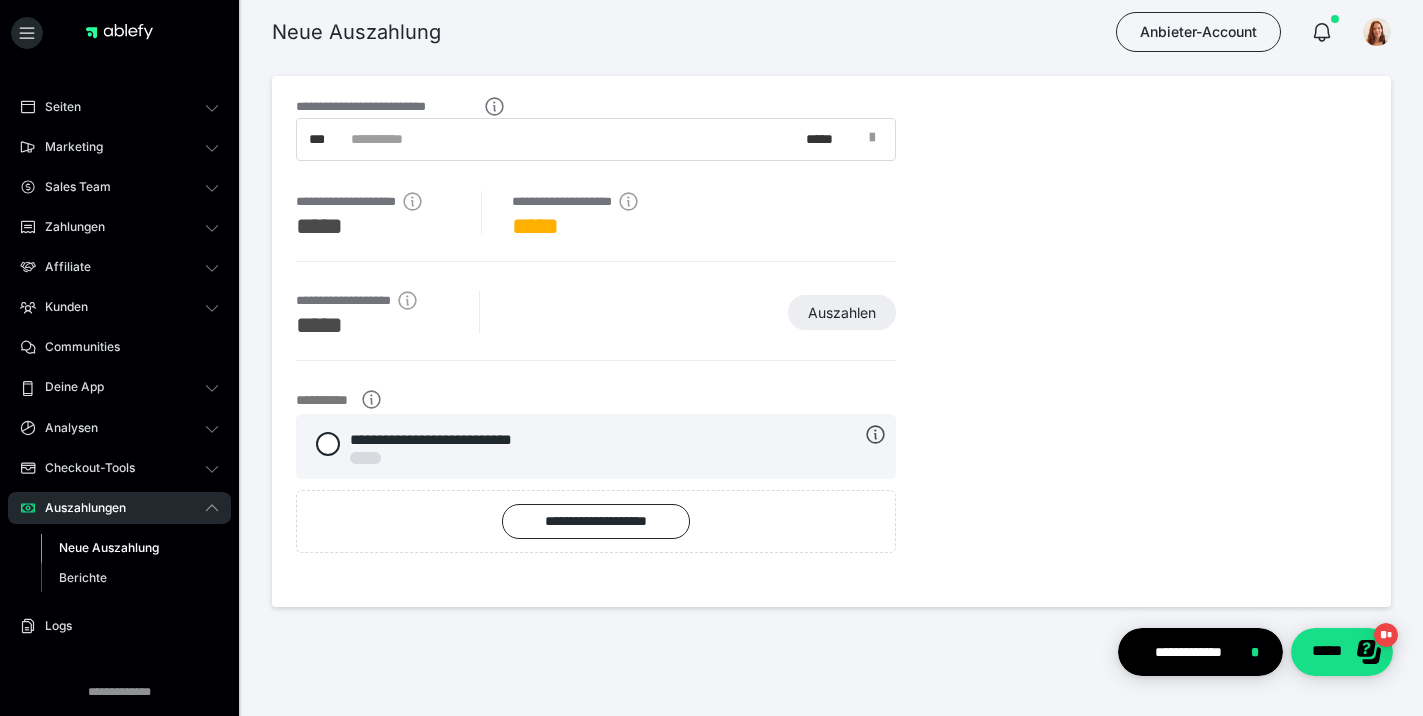 click at bounding box center (872, 138) 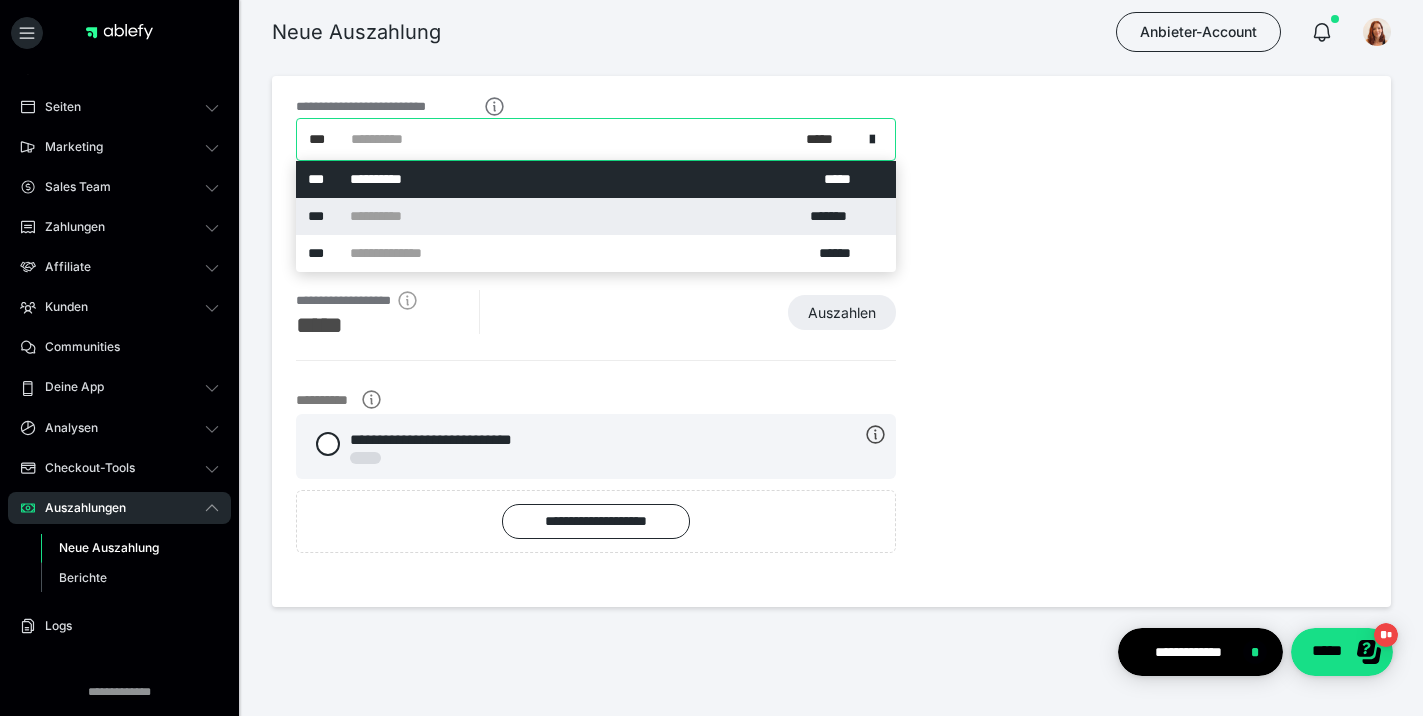 click on "*******" at bounding box center [837, 216] 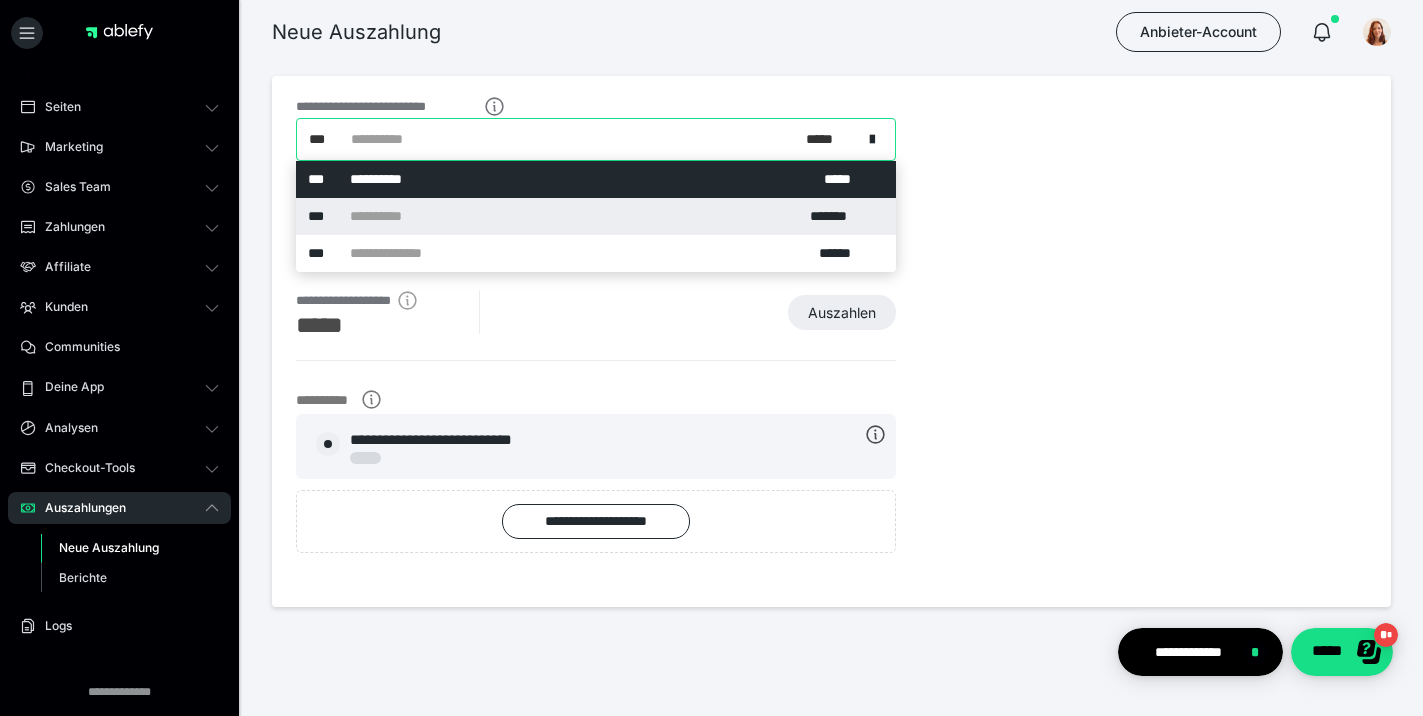 radio on "****" 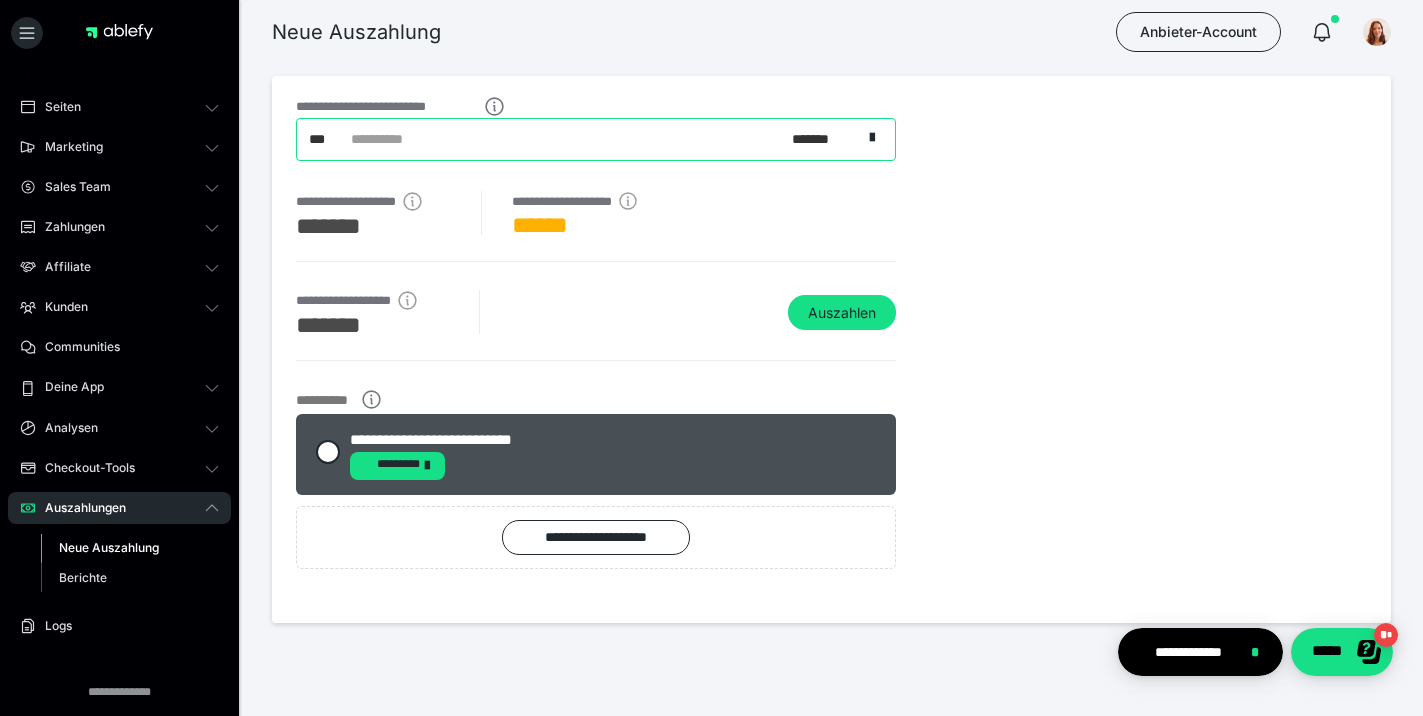 click on "**********" at bounding box center [831, 349] 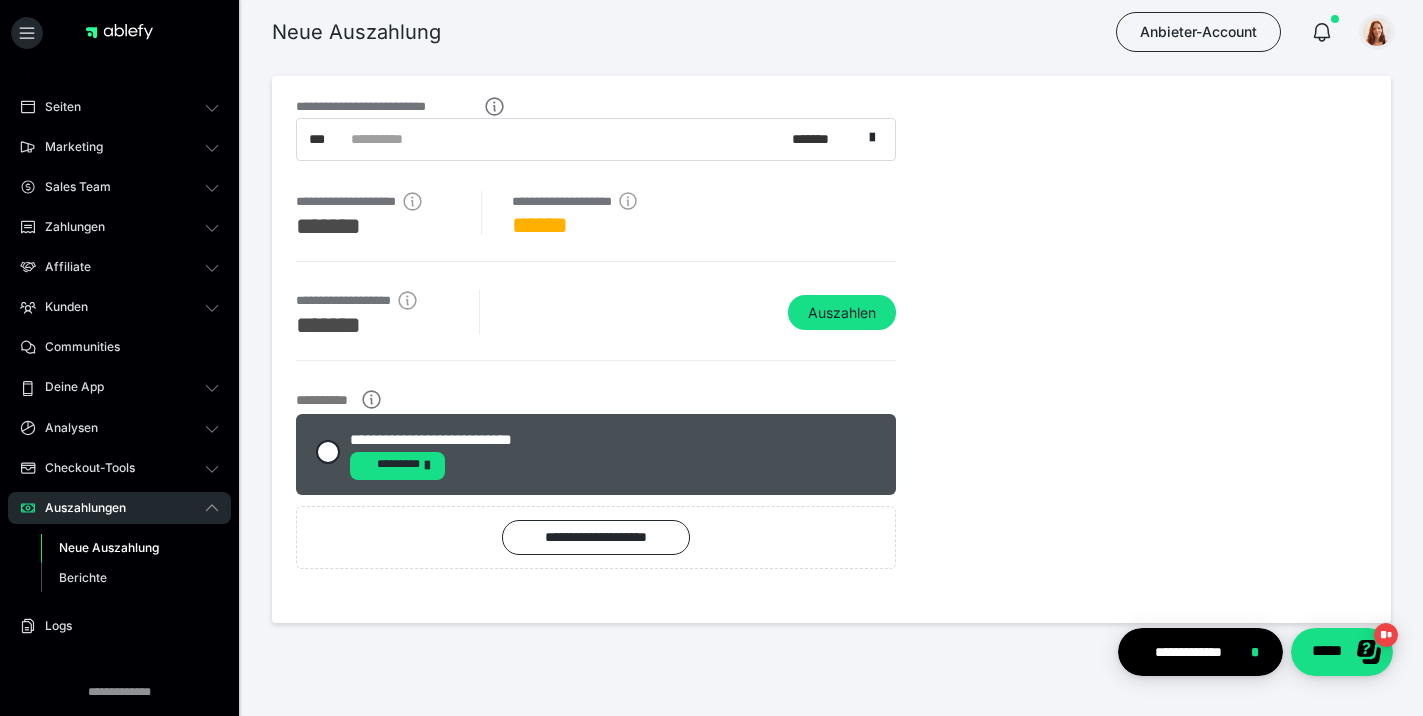 click at bounding box center [1377, 32] 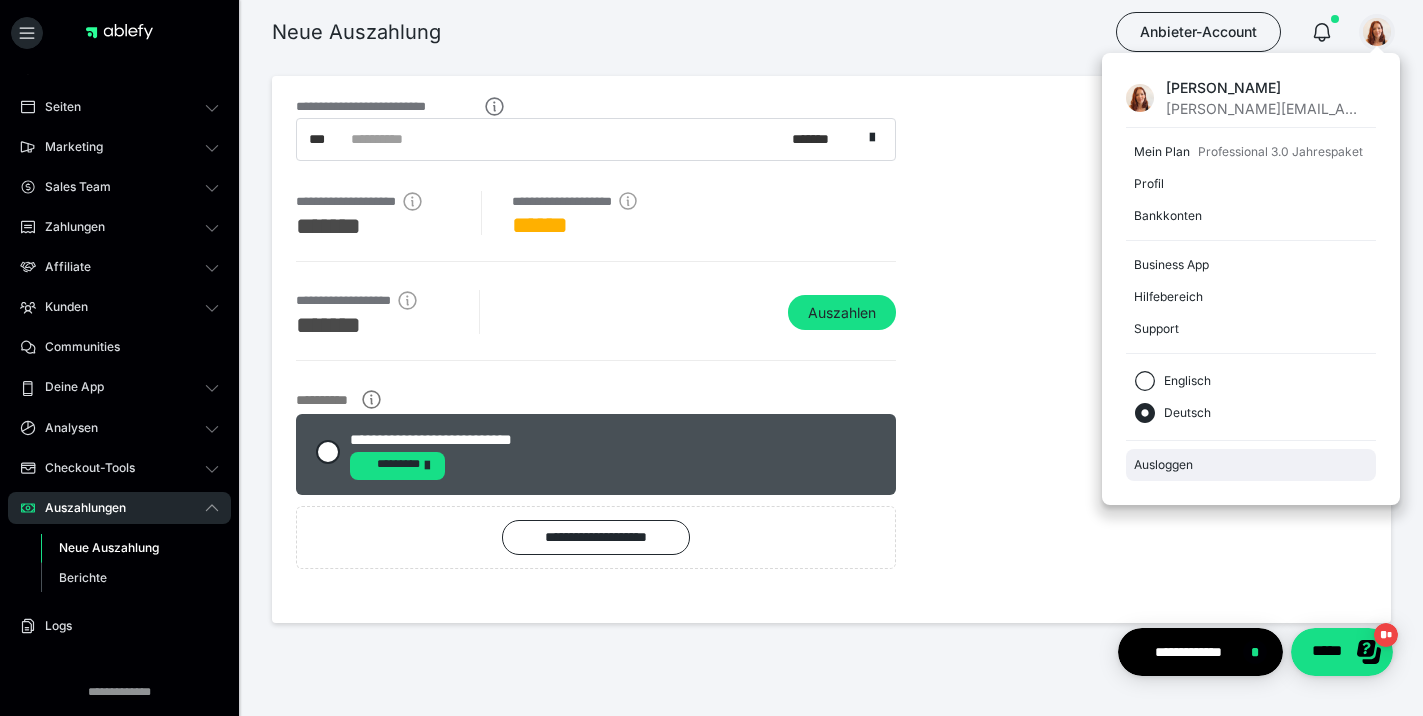 click on "Ausloggen" at bounding box center (1251, 465) 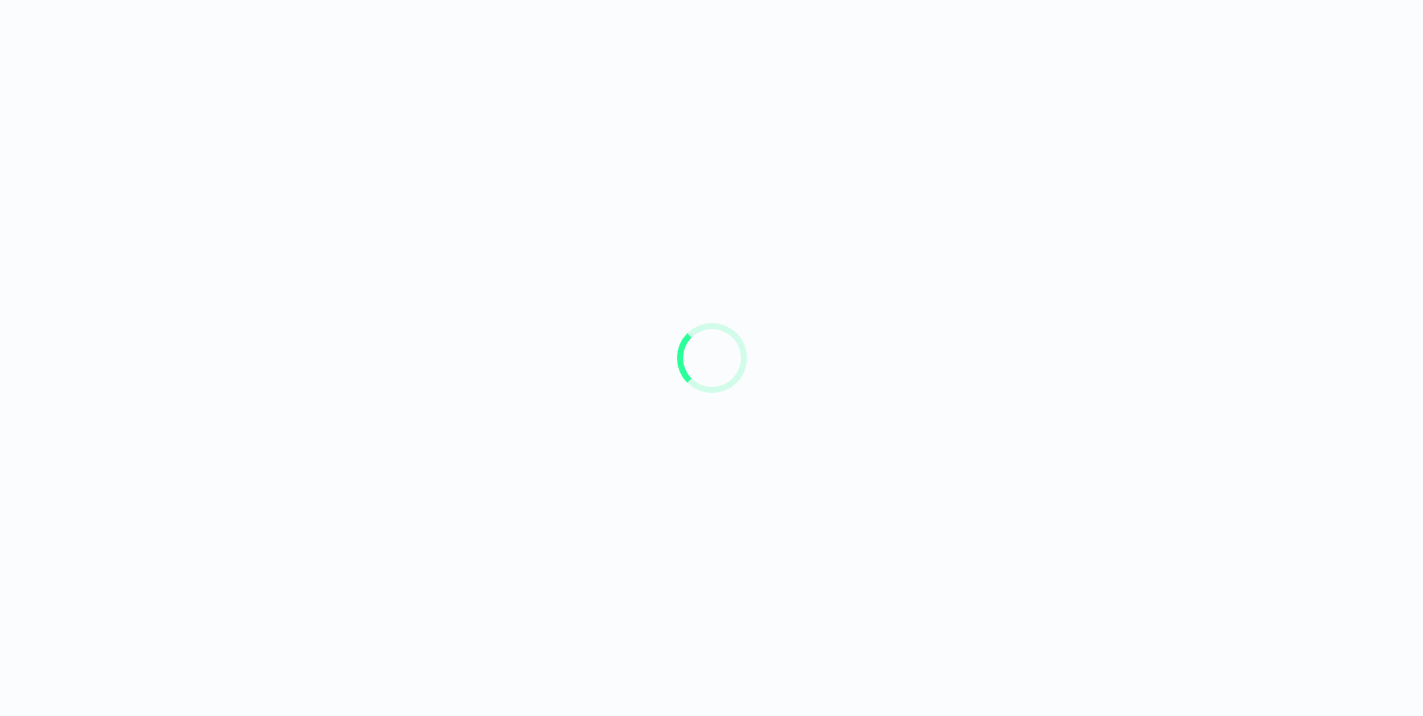 scroll, scrollTop: 0, scrollLeft: 0, axis: both 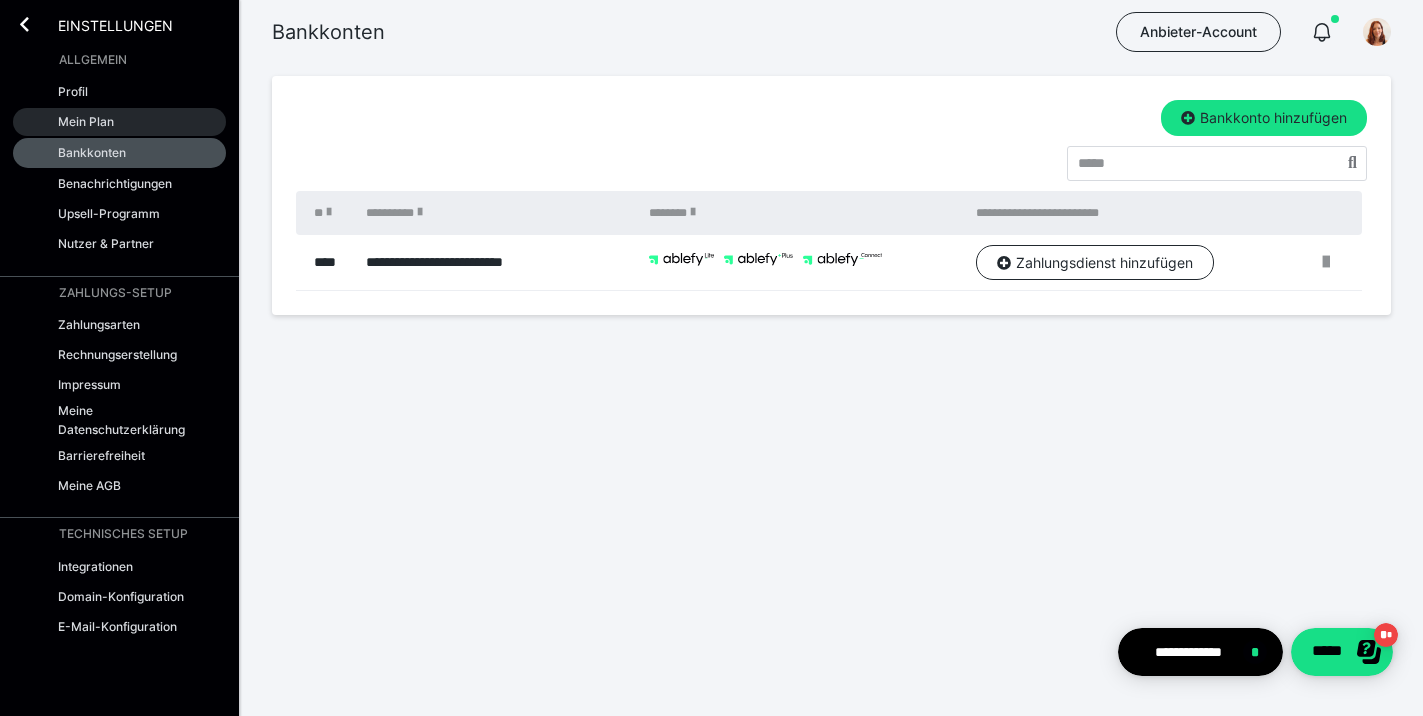 click on "Mein Plan" at bounding box center [86, 121] 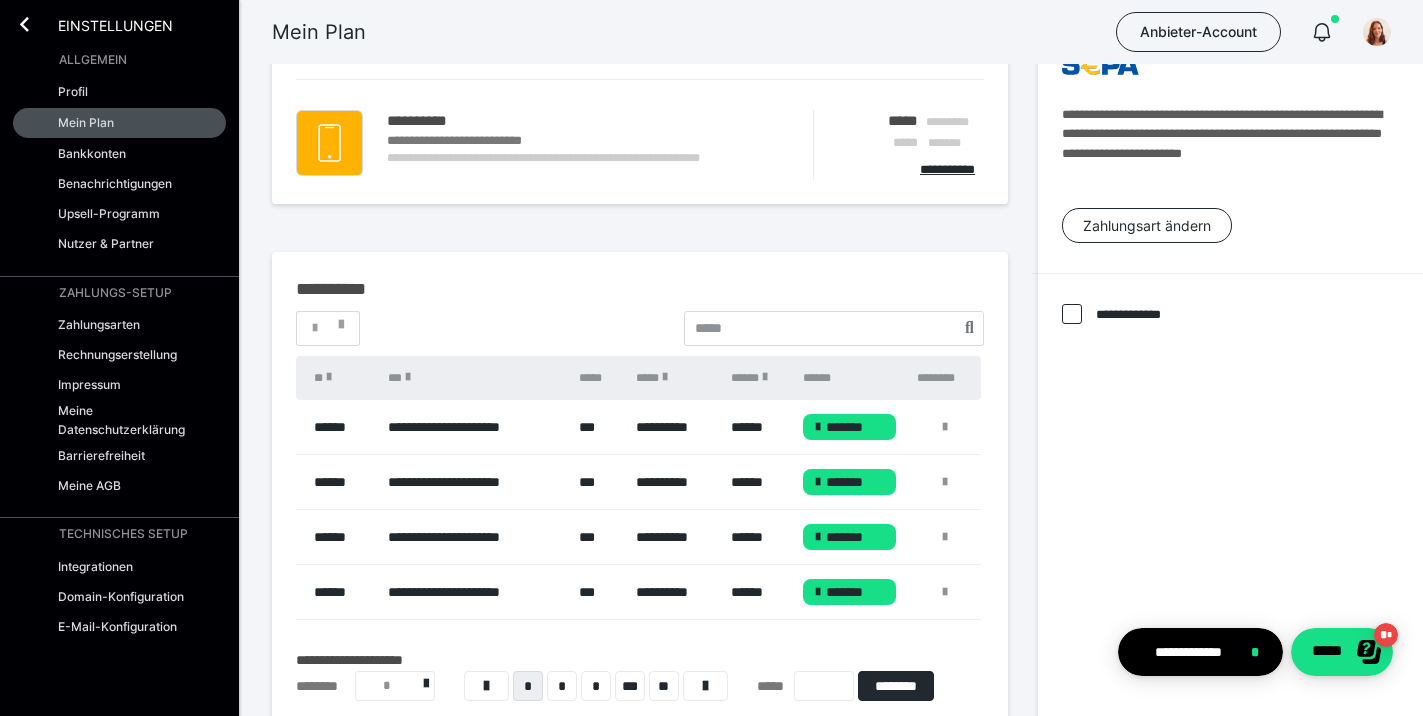 scroll, scrollTop: 0, scrollLeft: 0, axis: both 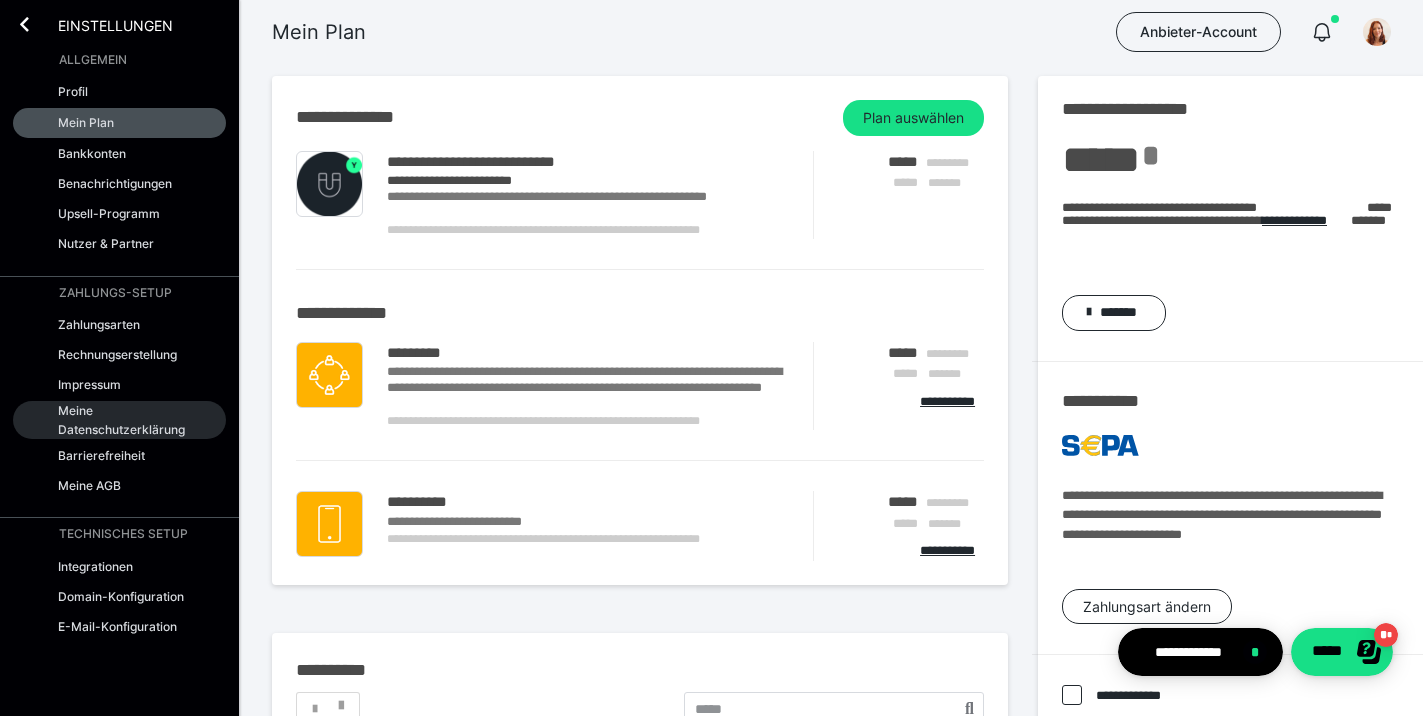 click on "Meine Datenschutzerklärung" at bounding box center [125, 420] 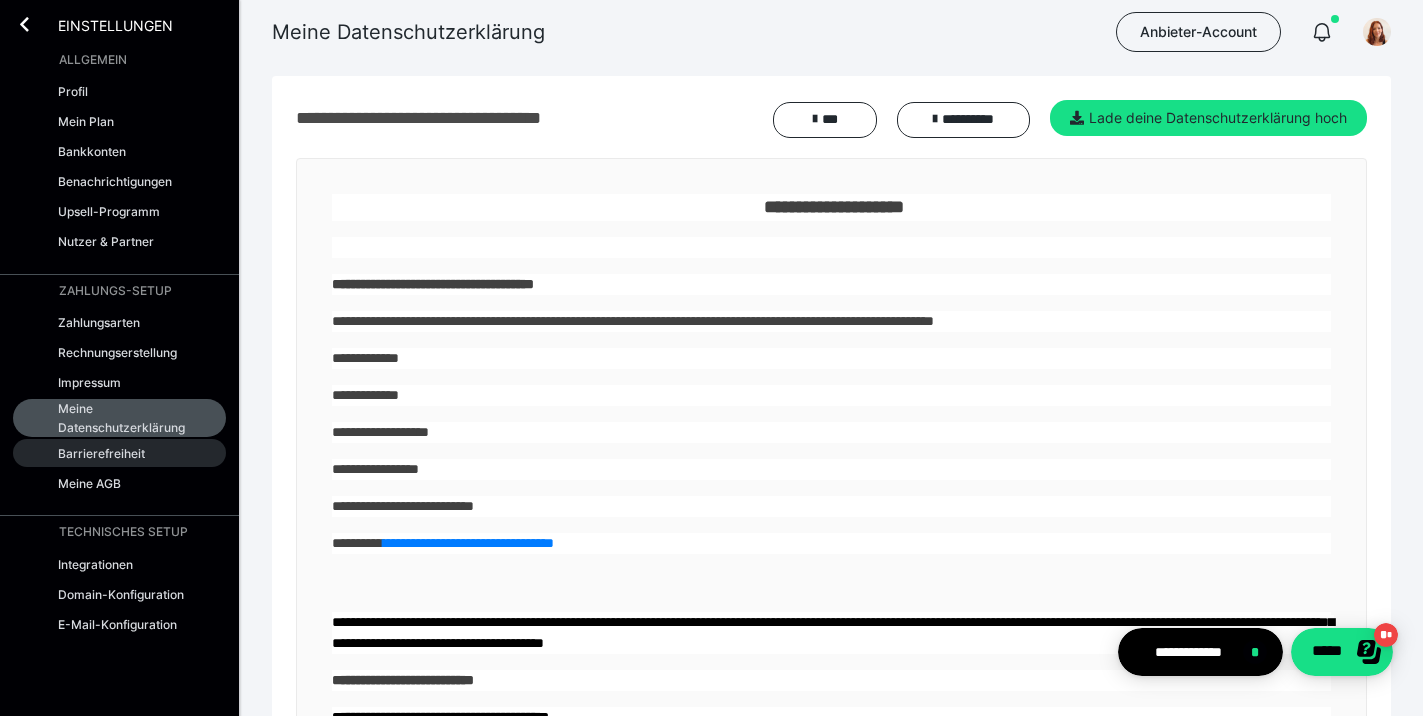 click on "Barrierefreiheit" at bounding box center (101, 453) 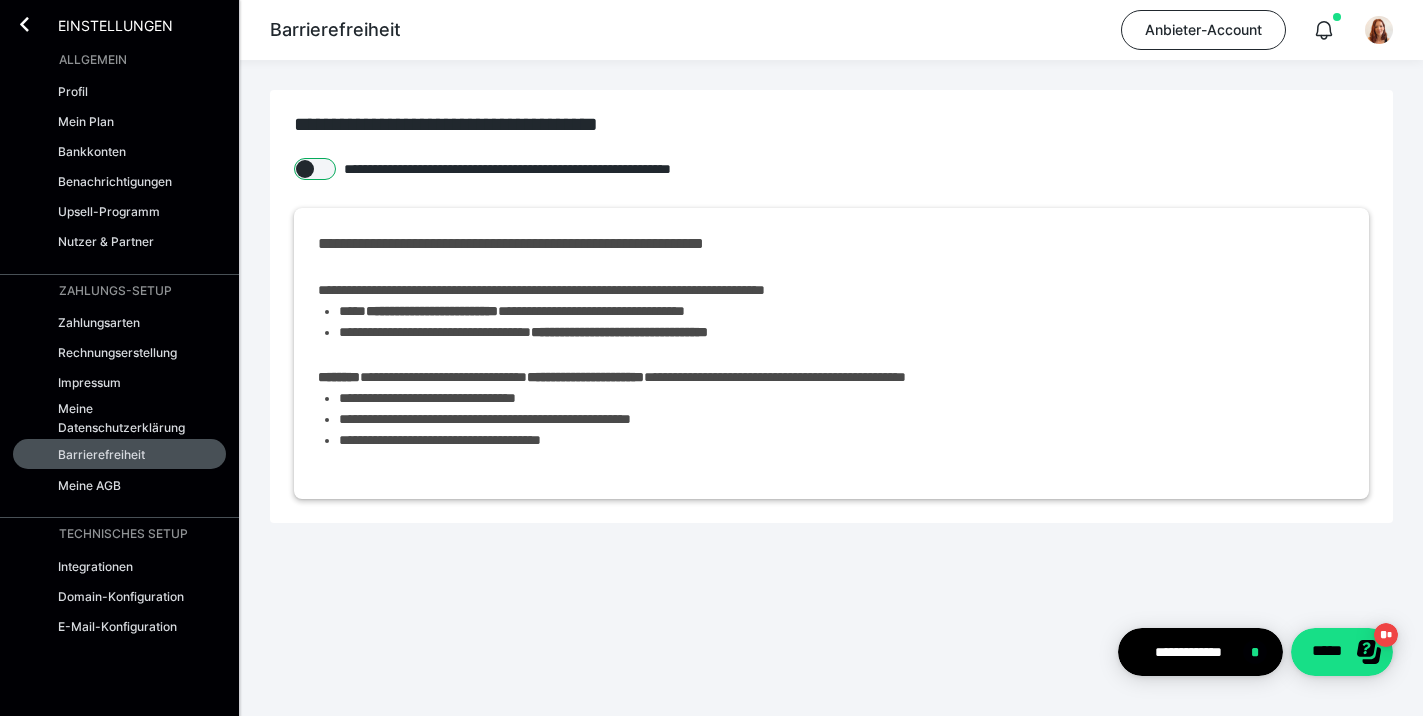 click at bounding box center [315, 169] 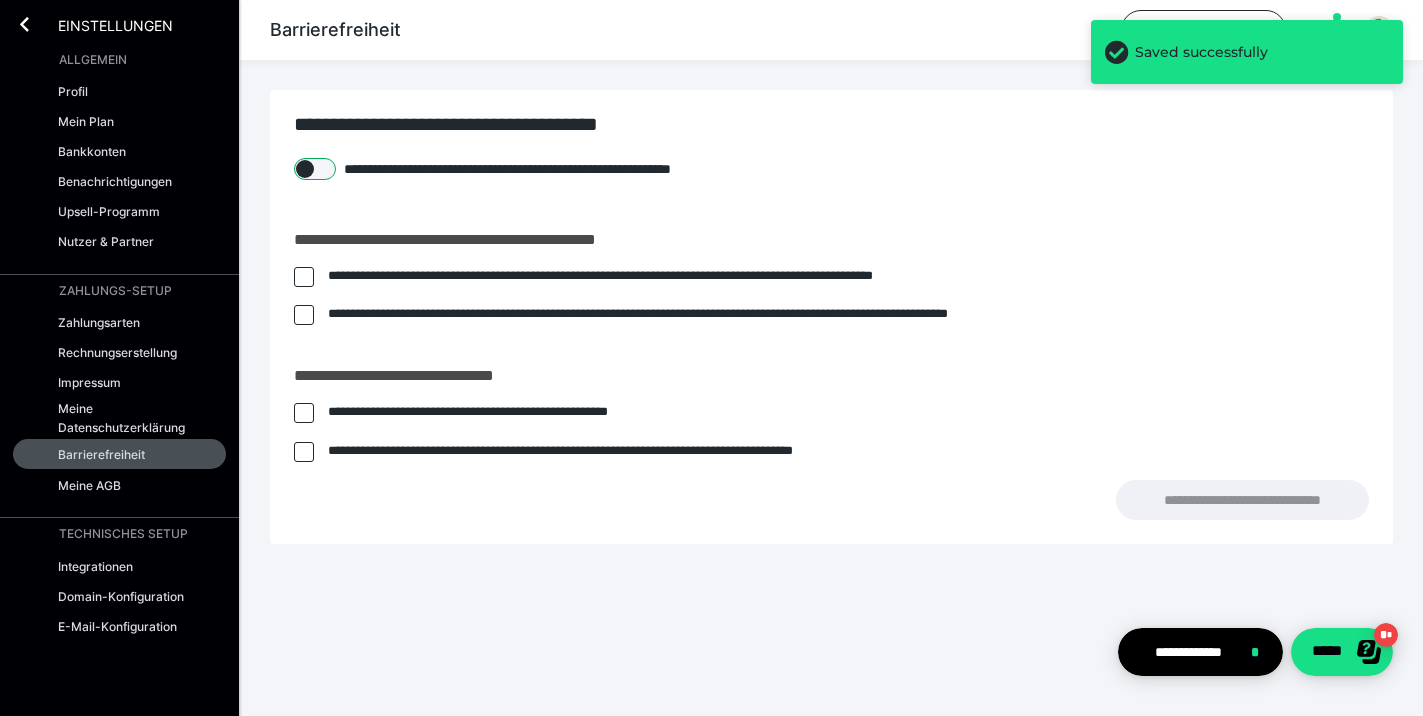 click at bounding box center [315, 169] 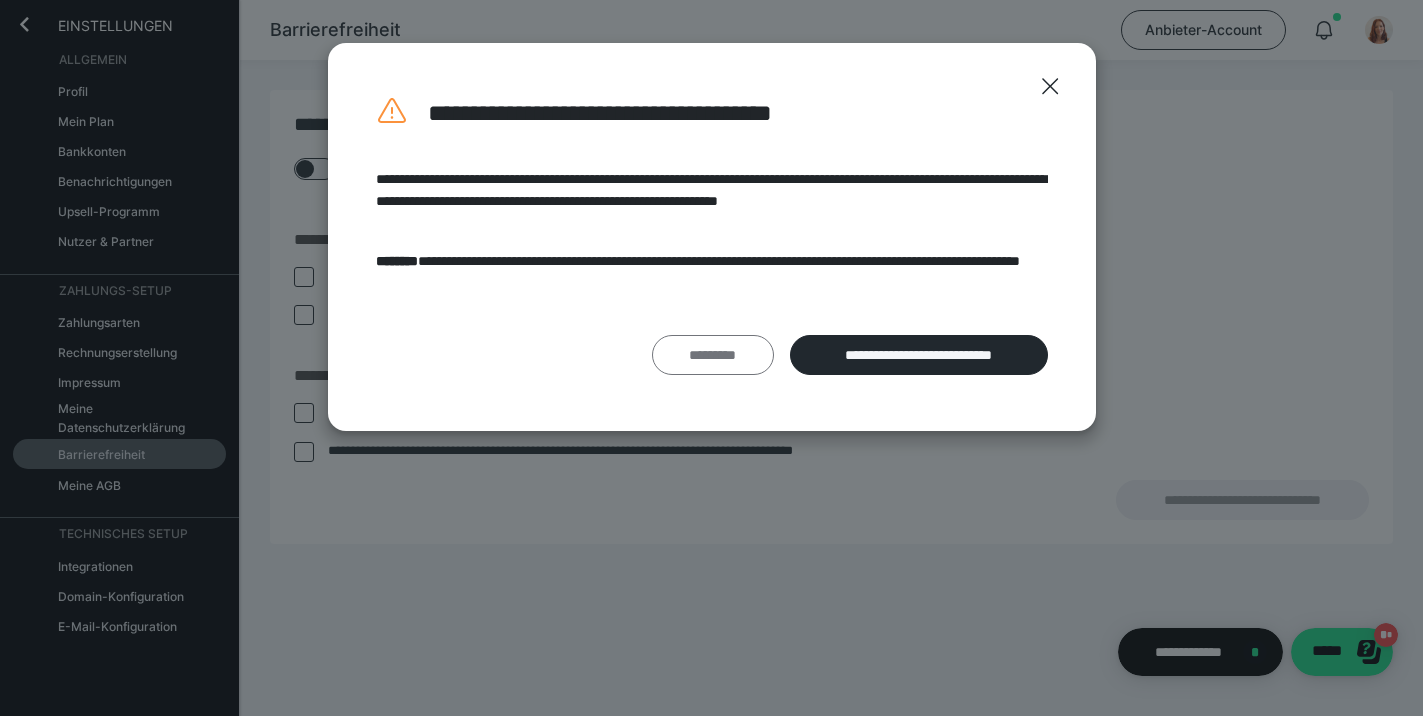 click on "*********" at bounding box center (713, 355) 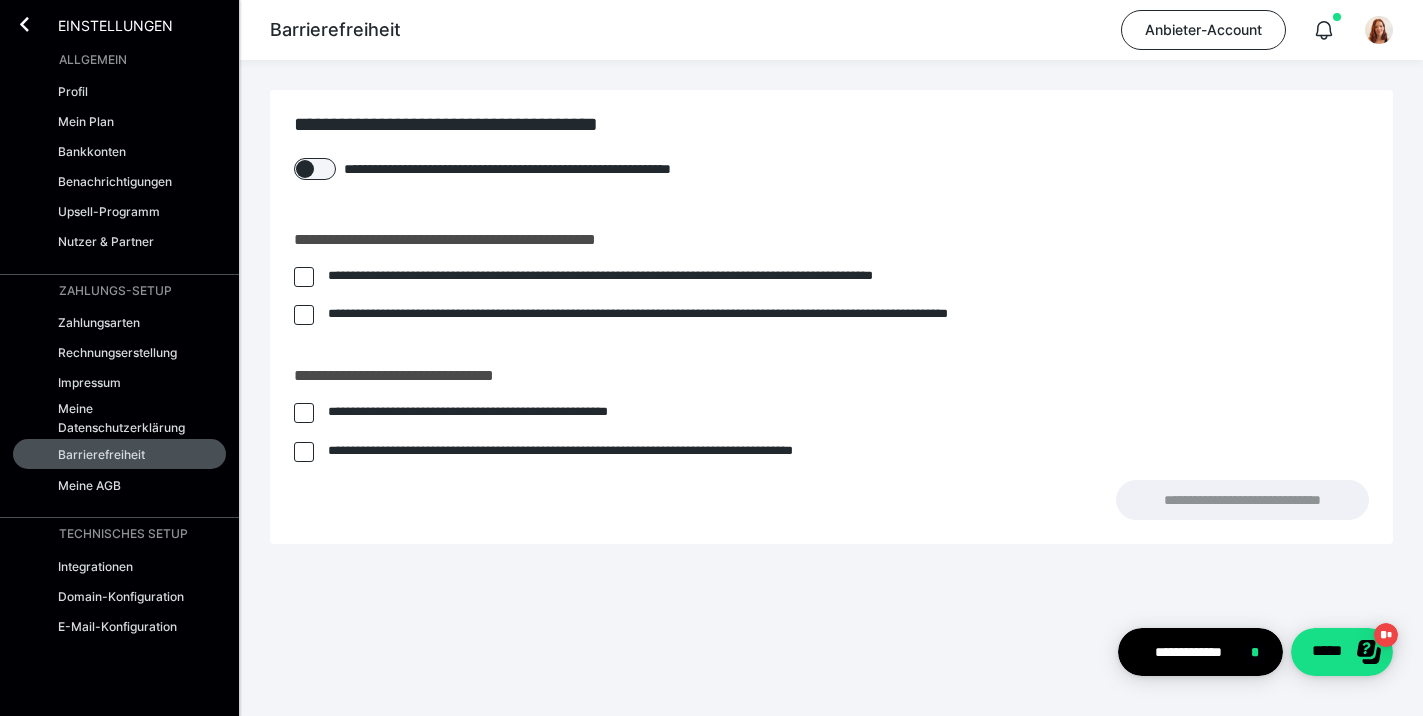 click at bounding box center [304, 413] 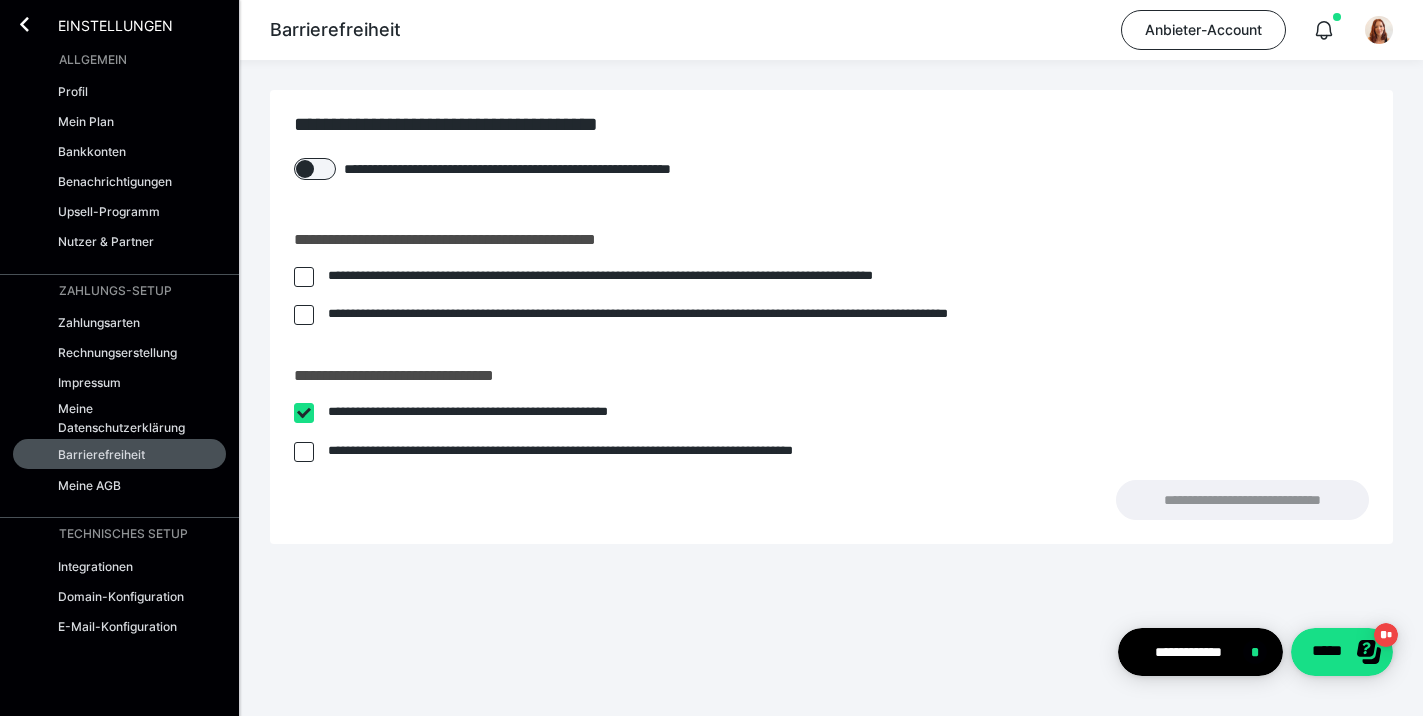checkbox on "****" 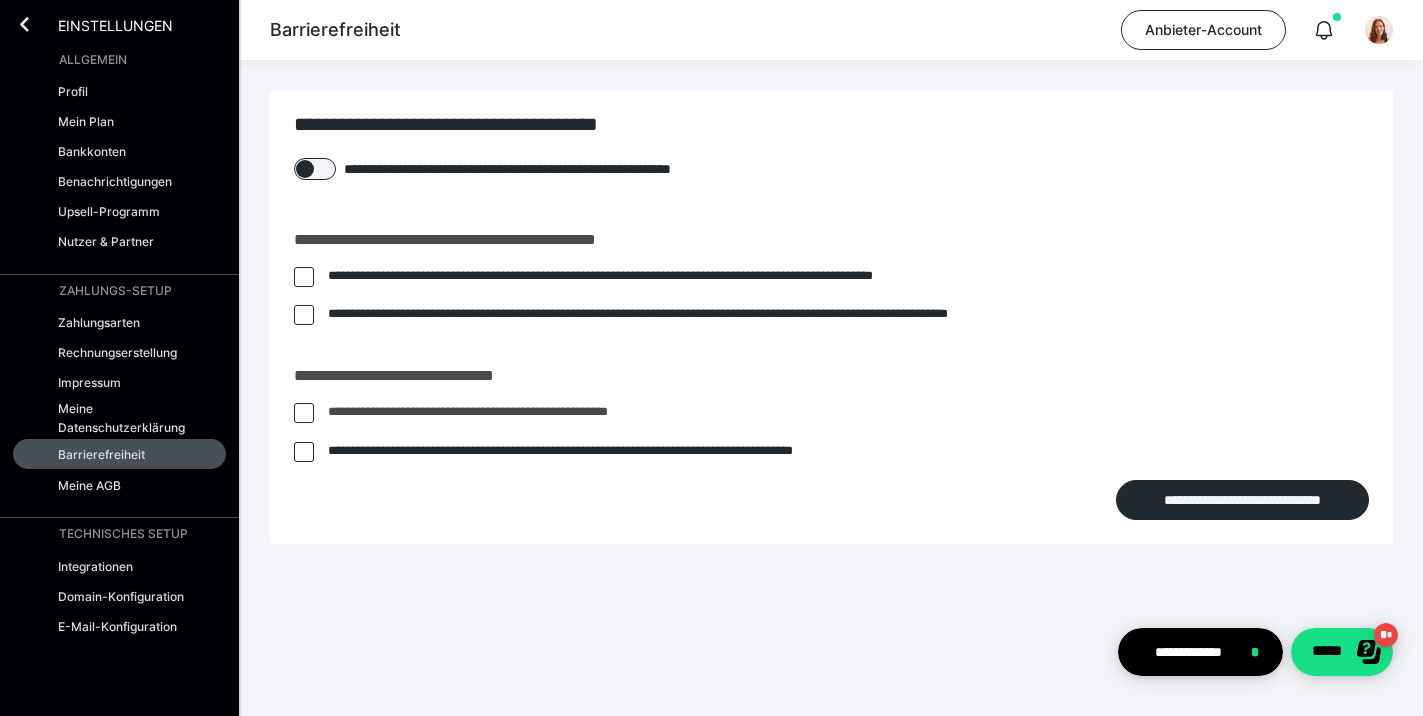 click at bounding box center (304, 452) 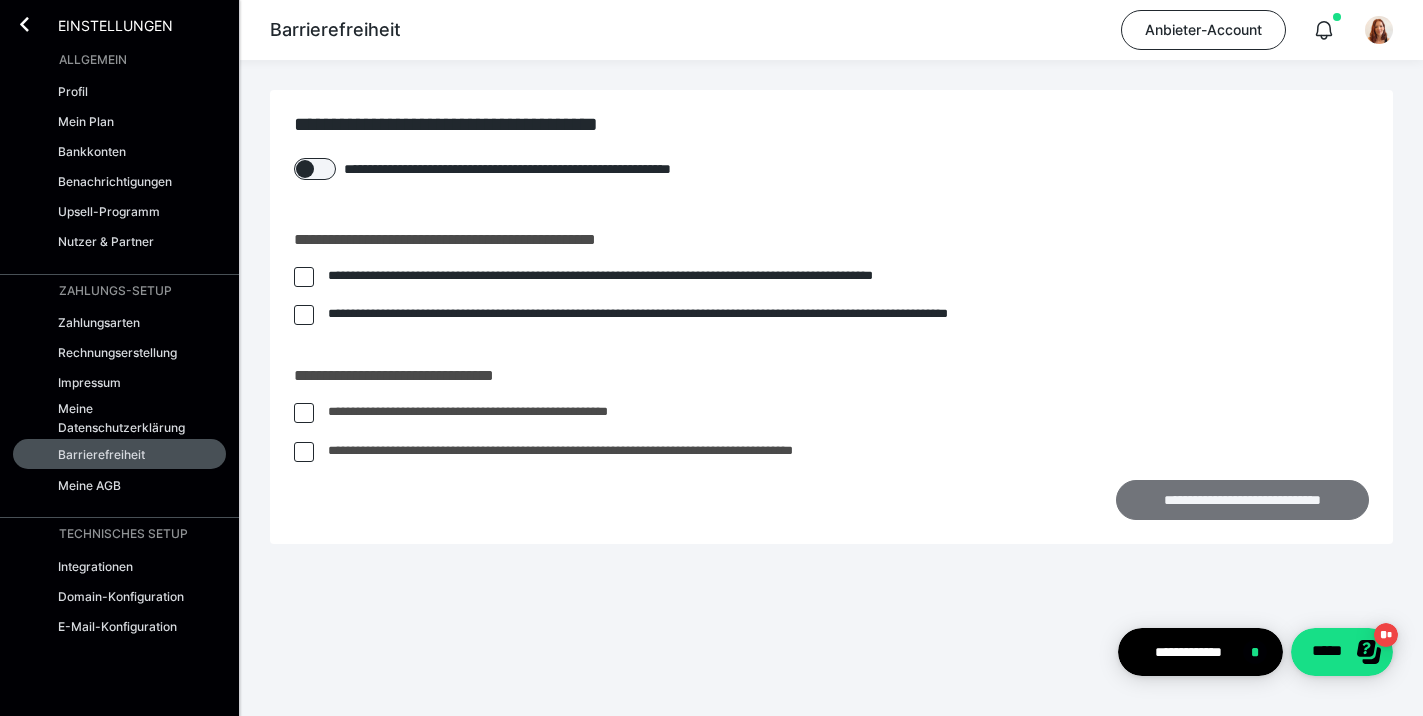 click on "**********" at bounding box center (1242, 500) 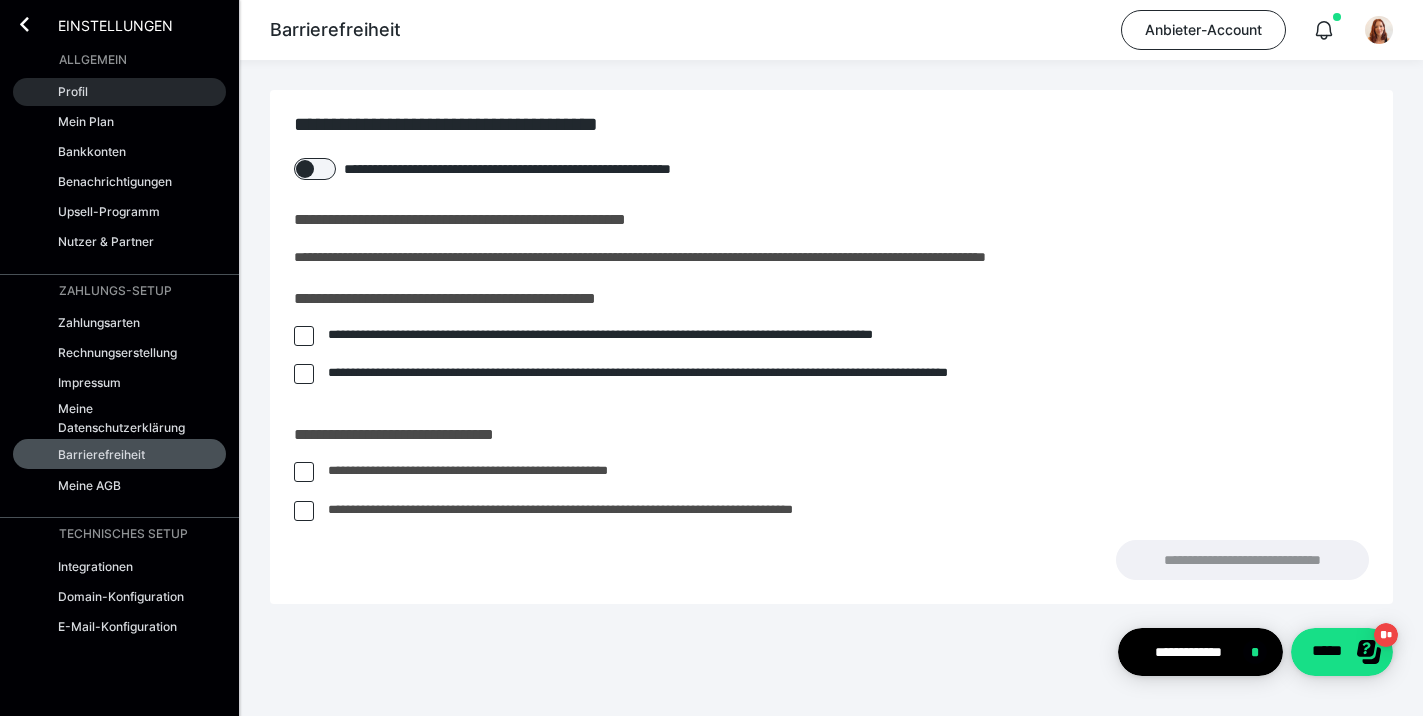 click on "Profil" at bounding box center (119, 92) 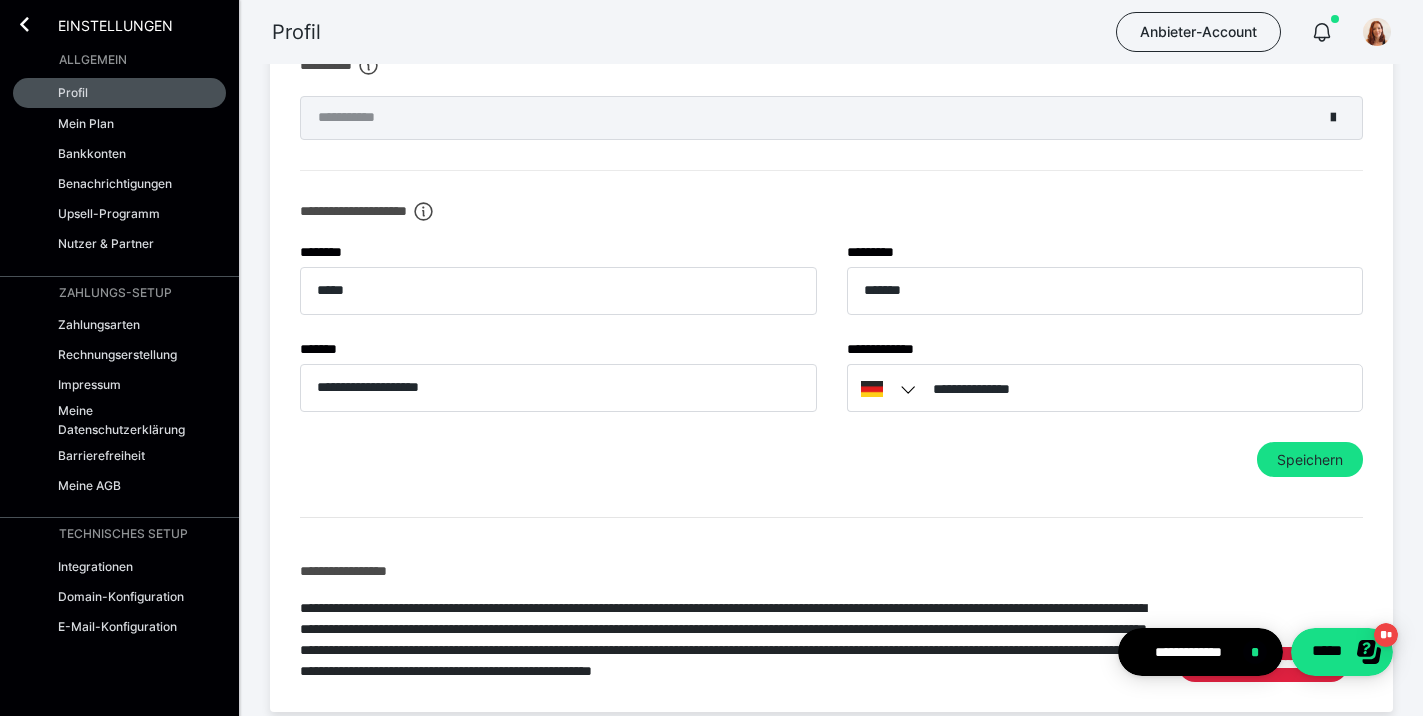 scroll, scrollTop: 669, scrollLeft: 0, axis: vertical 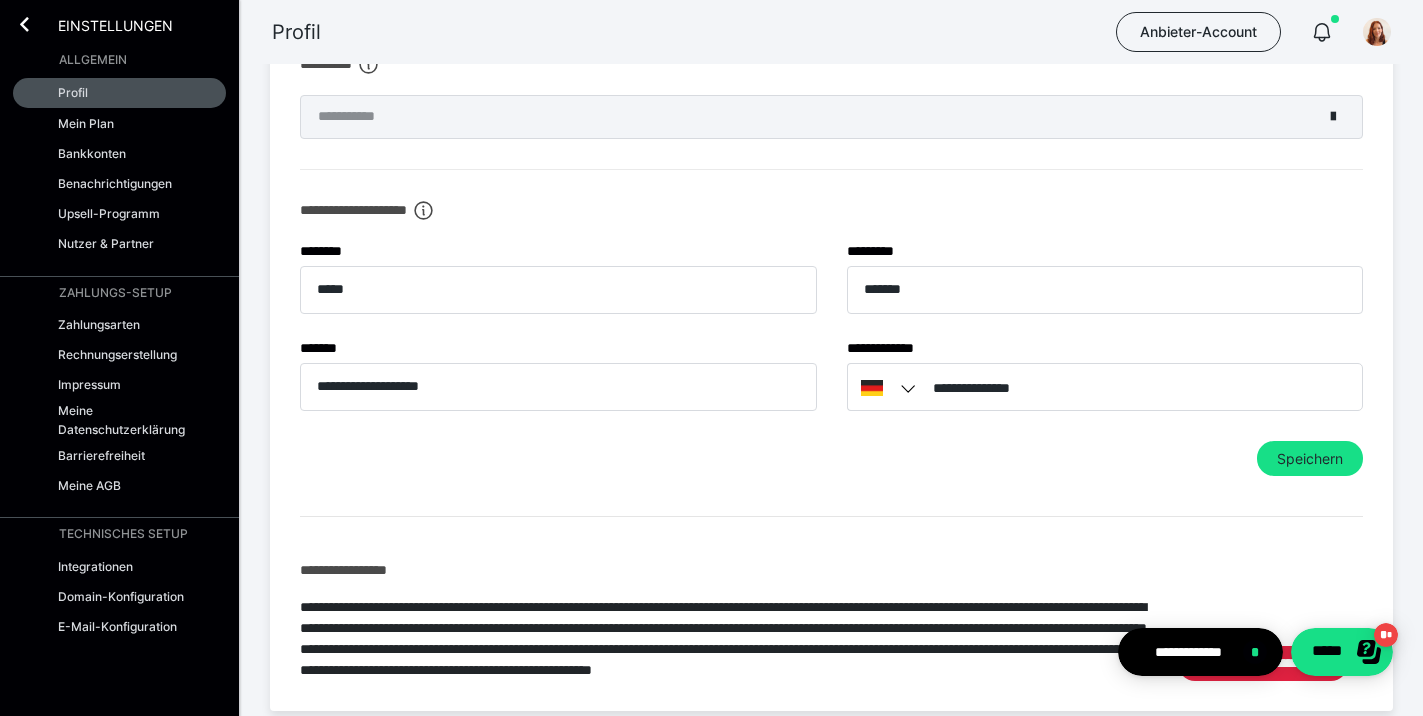 click at bounding box center [911, 389] 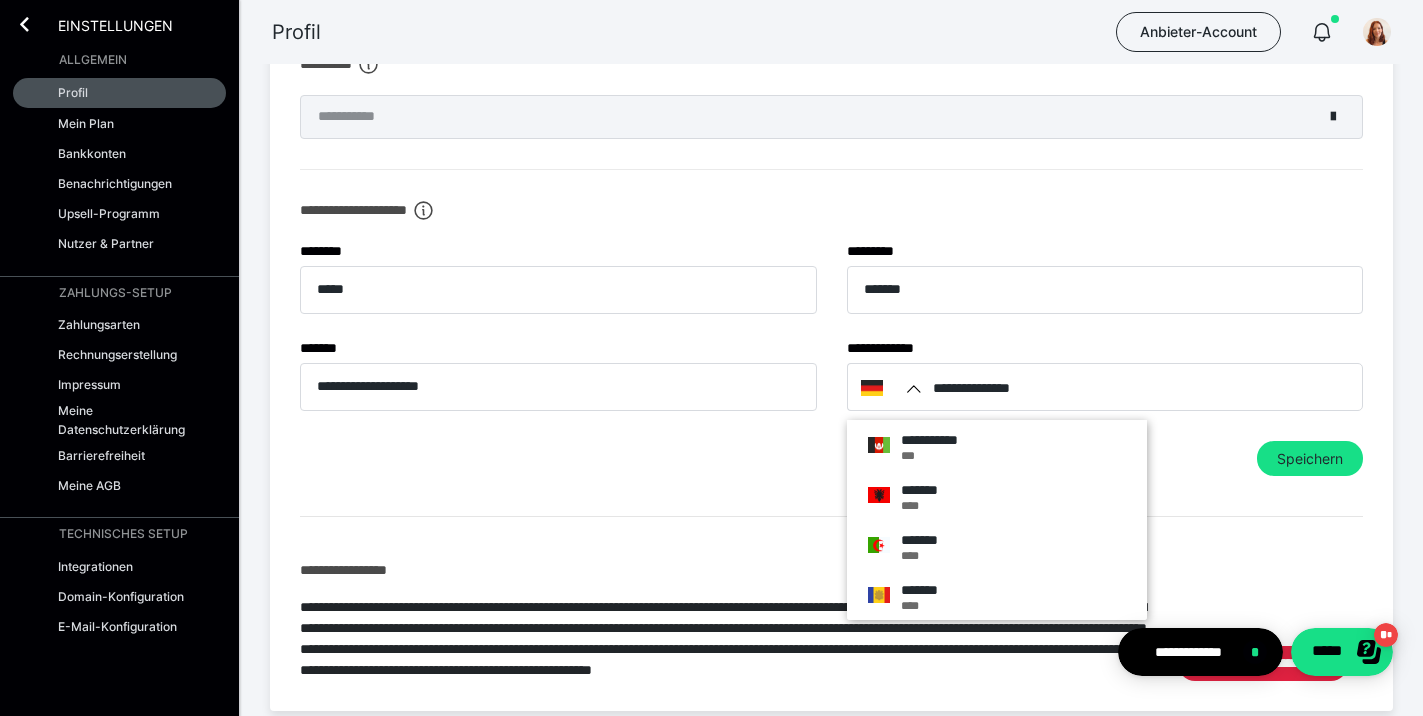 scroll, scrollTop: 3300, scrollLeft: 0, axis: vertical 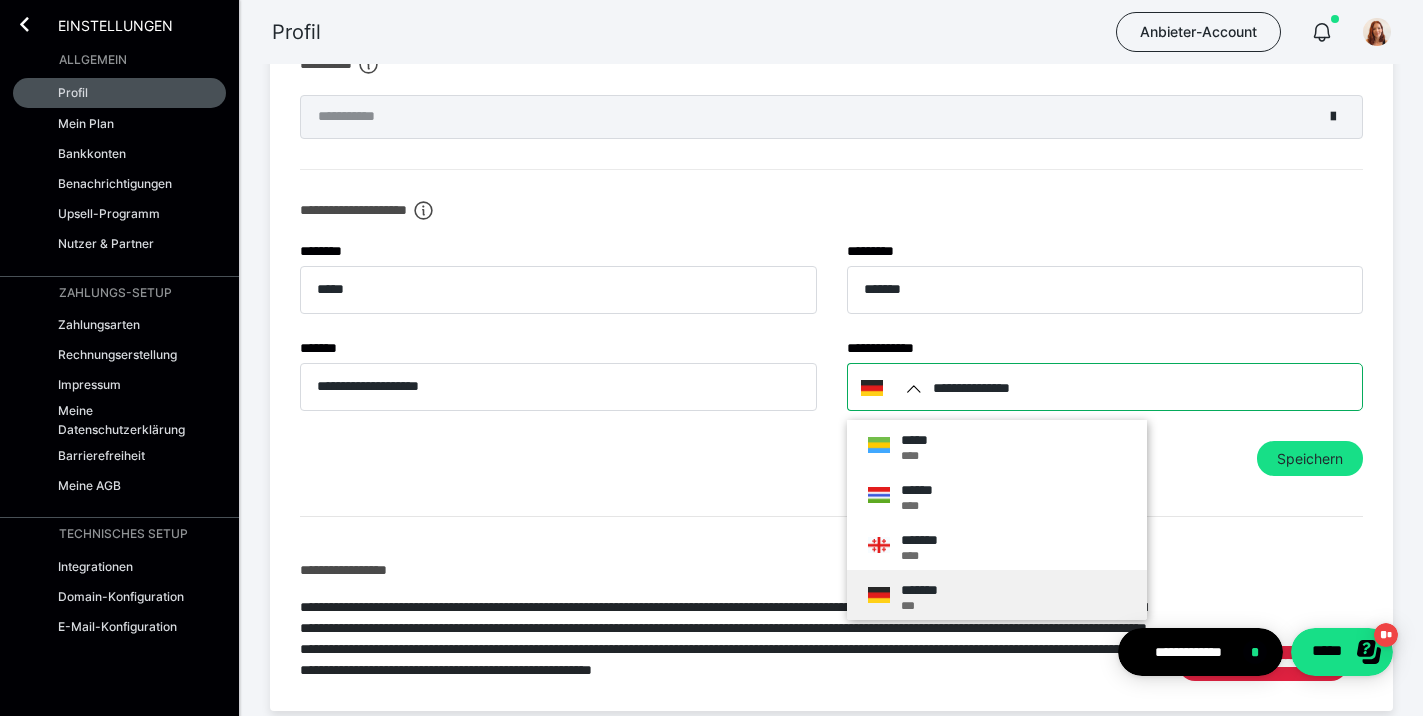 click on "**********" at bounding box center [1105, 387] 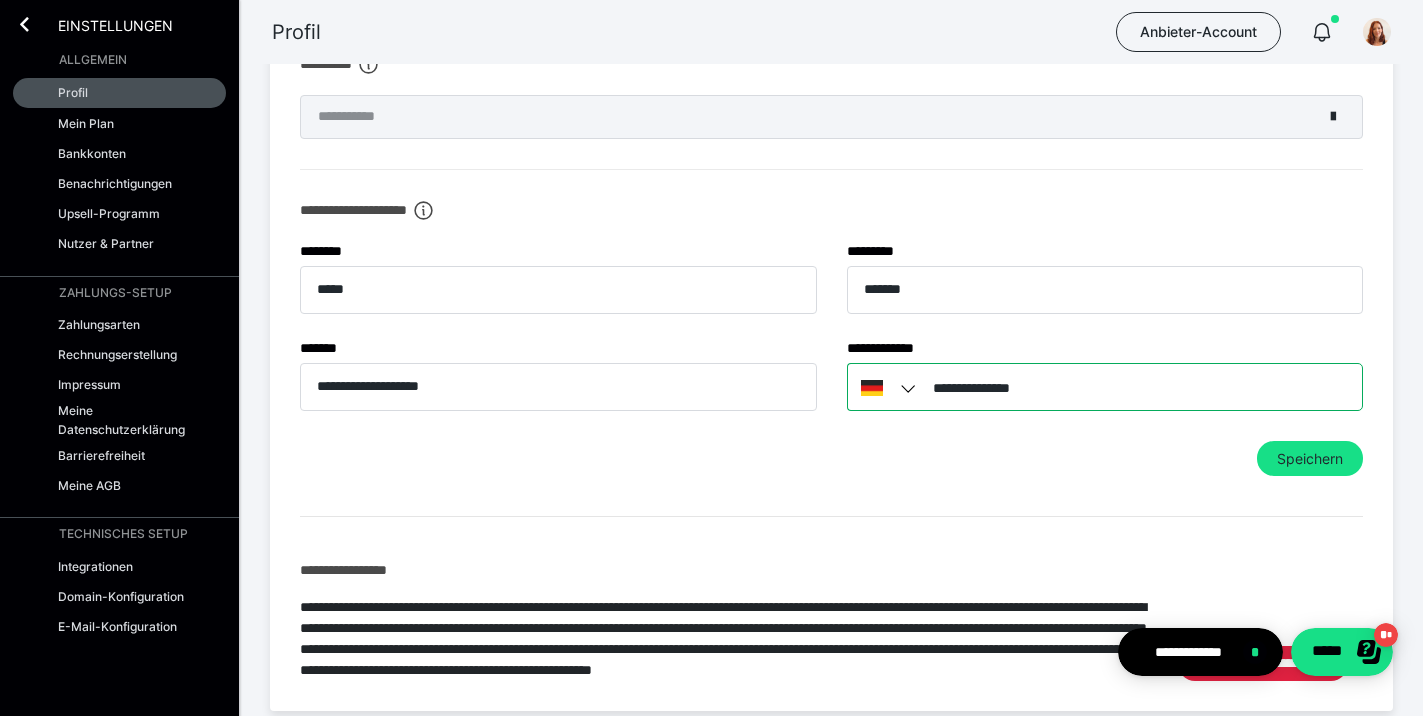 drag, startPoint x: 1047, startPoint y: 389, endPoint x: 947, endPoint y: 363, distance: 103.32473 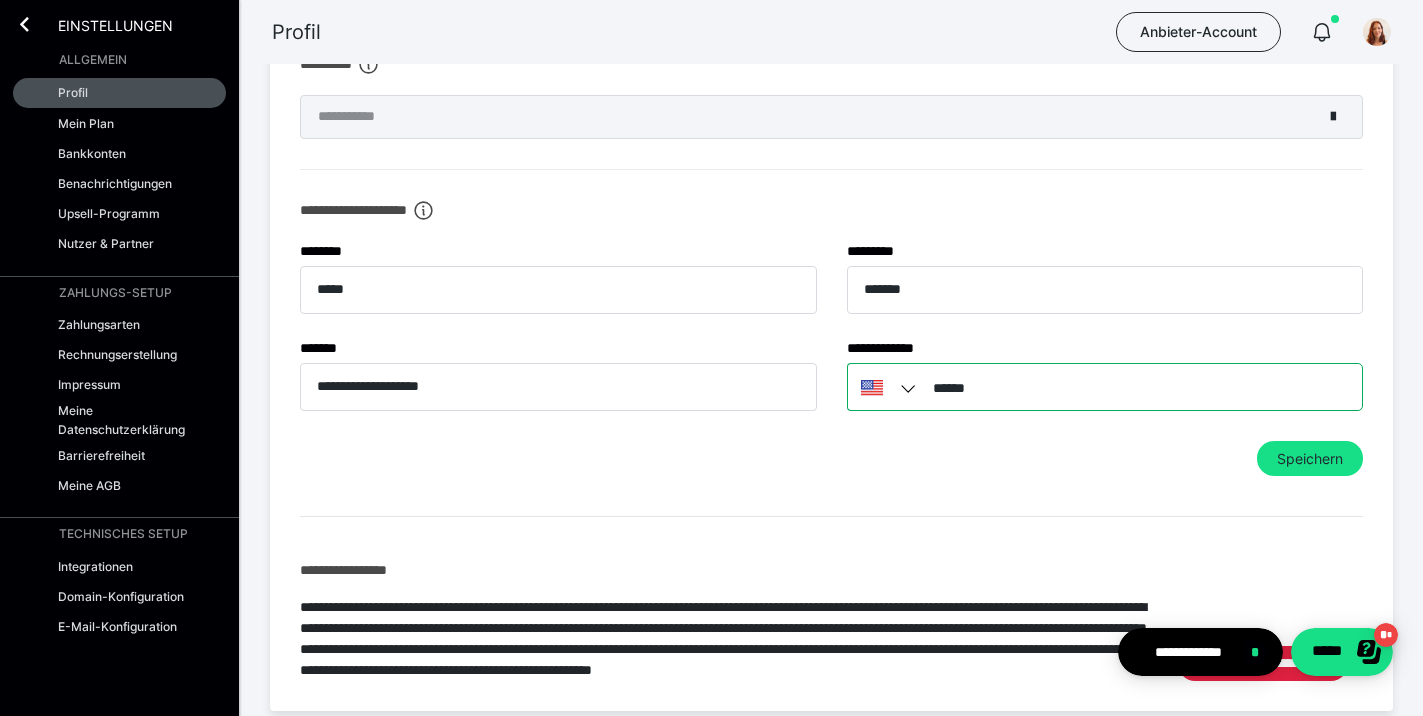 type on "**" 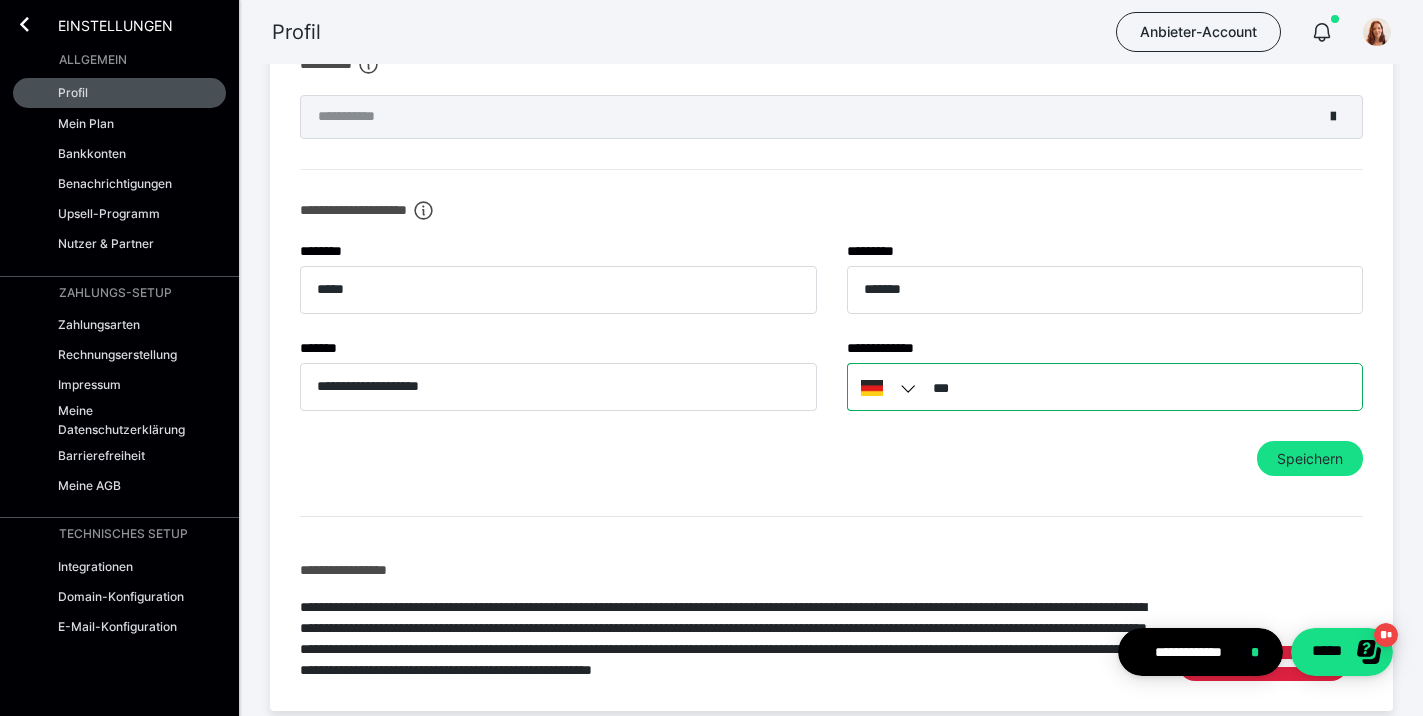 type on "**" 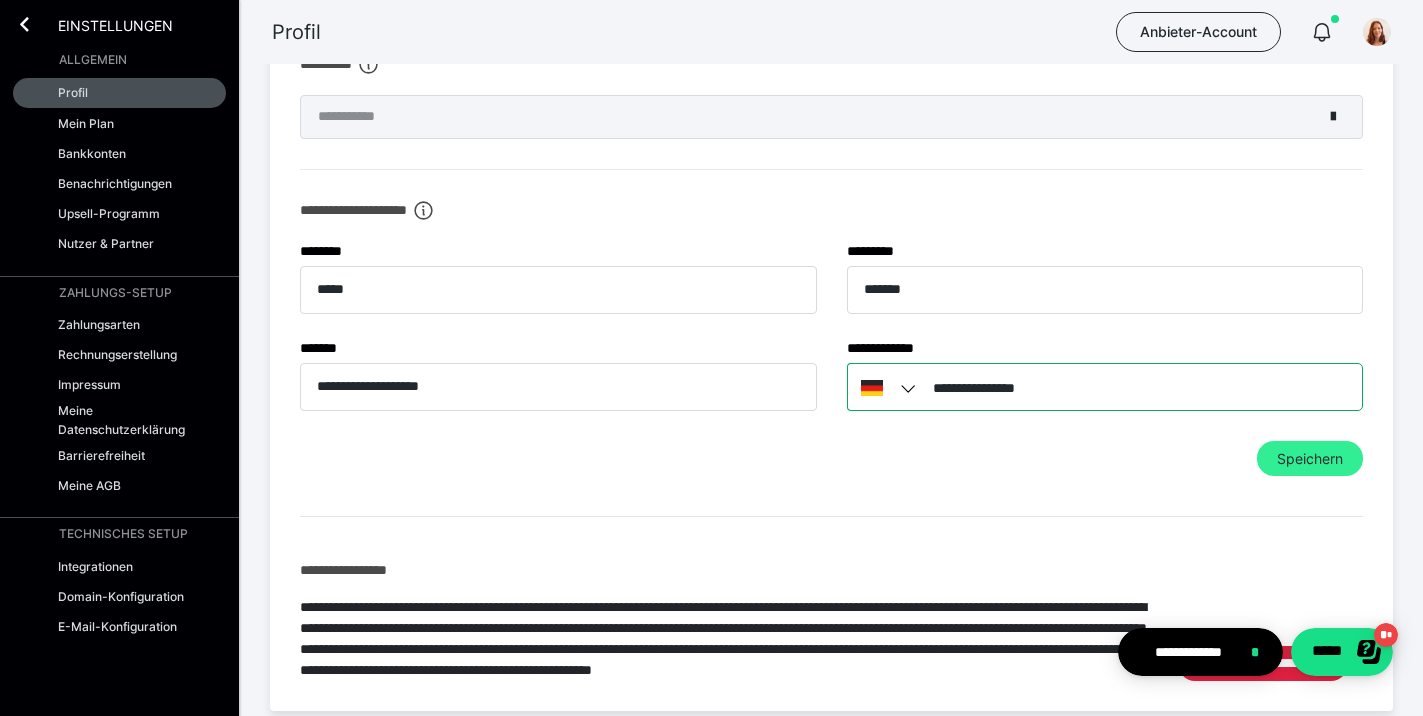 type on "**********" 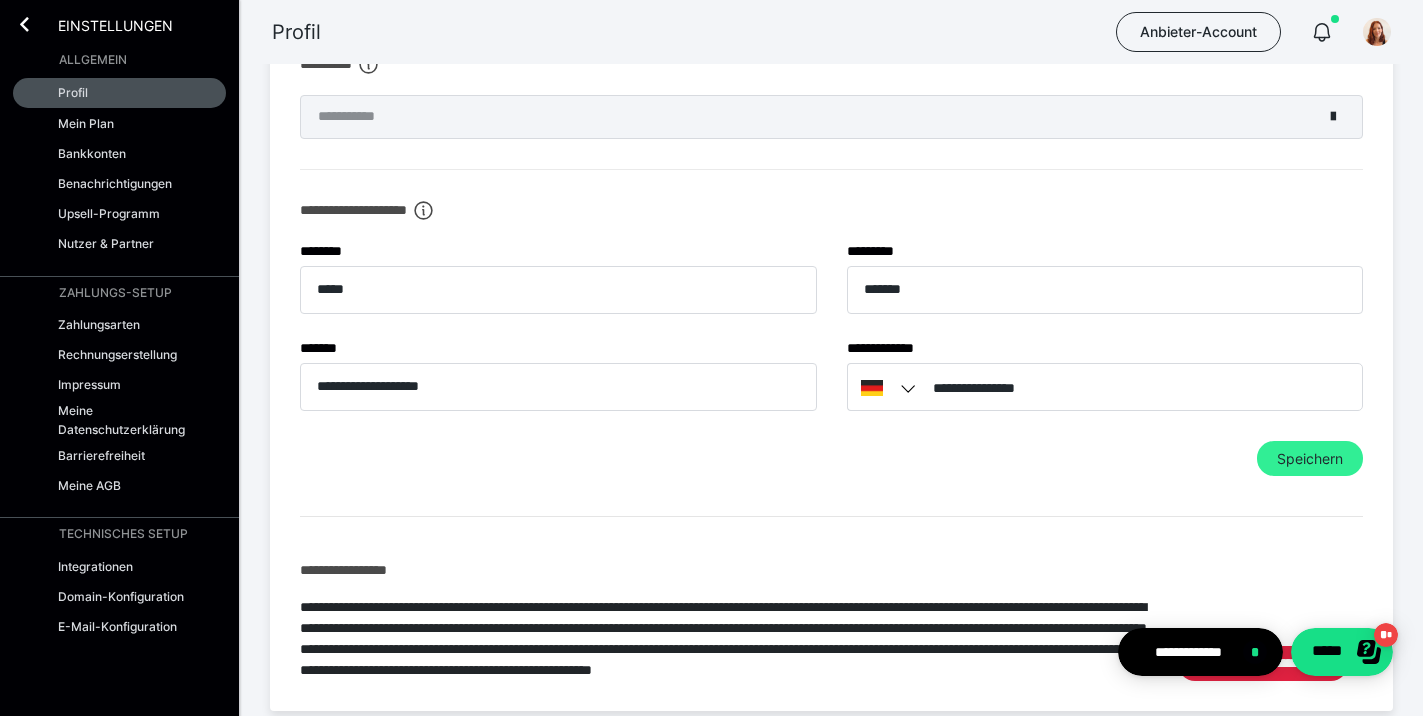 click on "Speichern" at bounding box center [1310, 459] 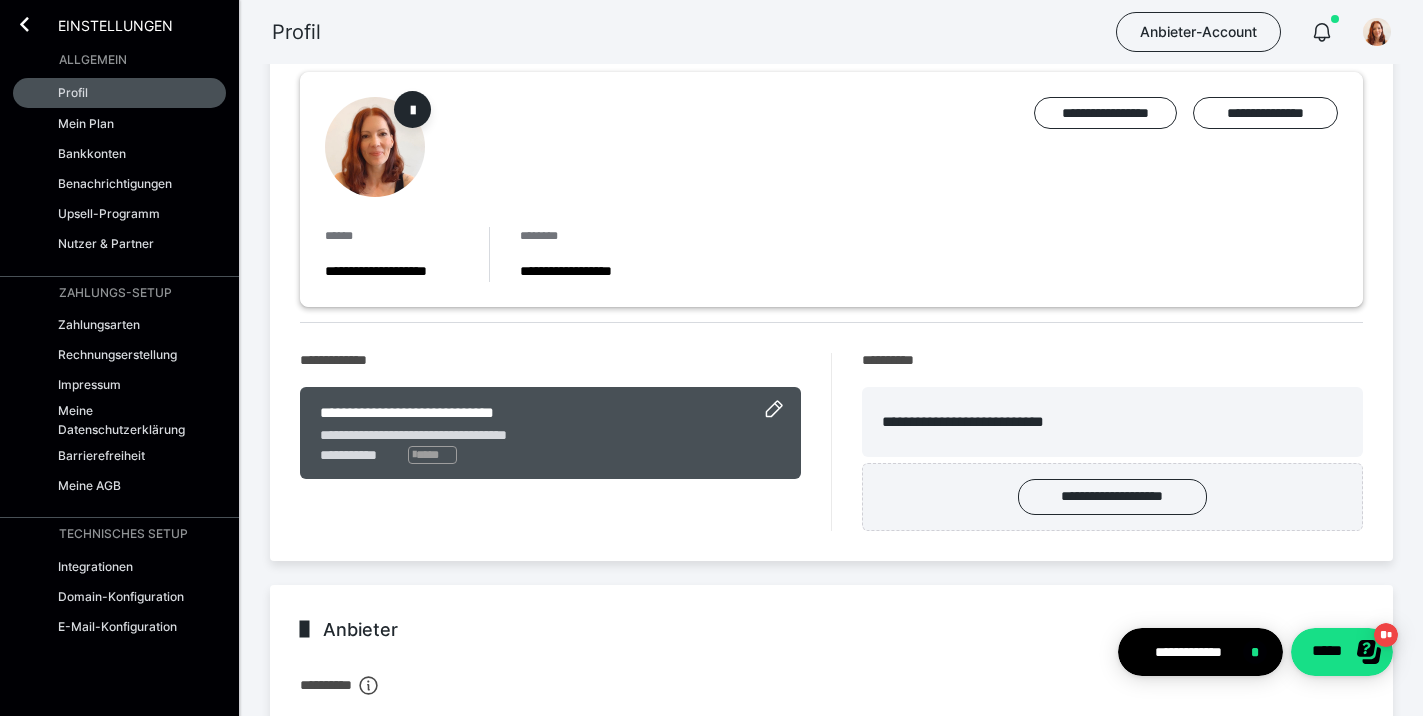 scroll, scrollTop: 0, scrollLeft: 0, axis: both 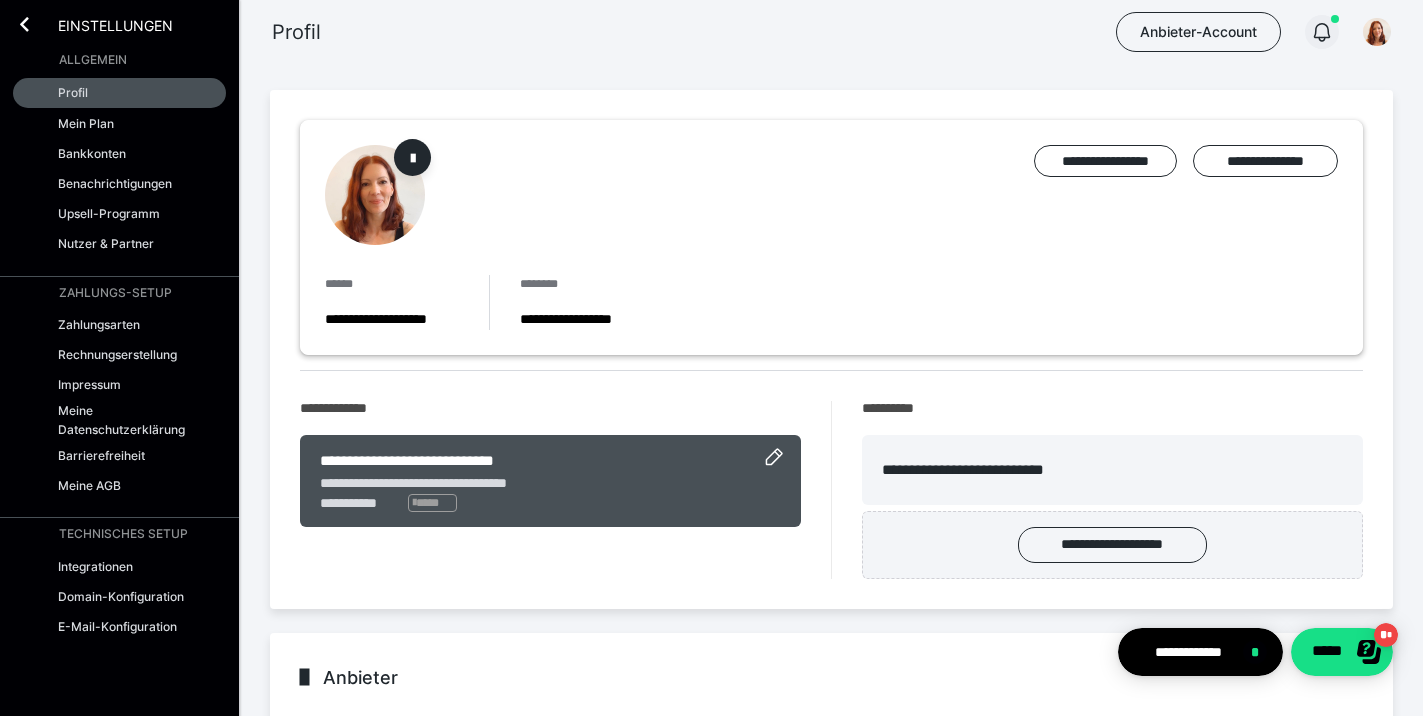 click 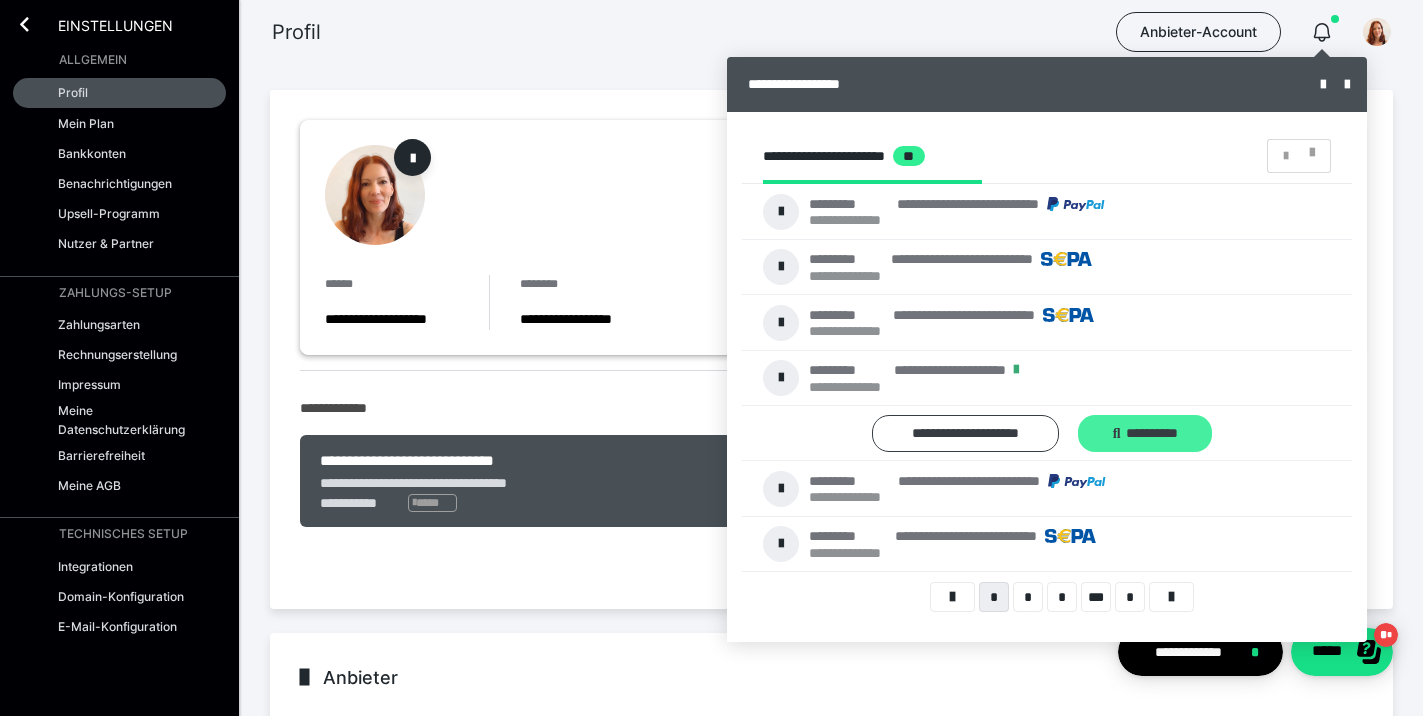 click at bounding box center (1117, 434) 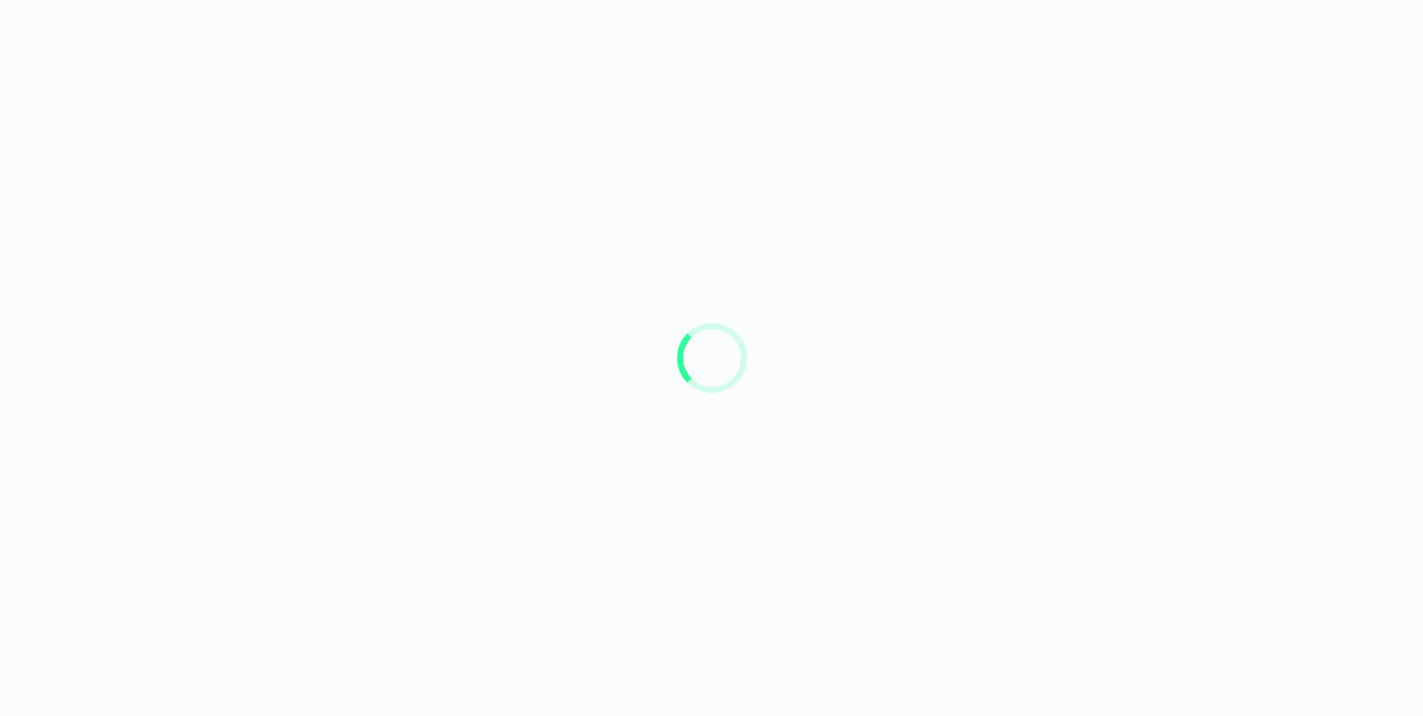 scroll, scrollTop: 0, scrollLeft: 0, axis: both 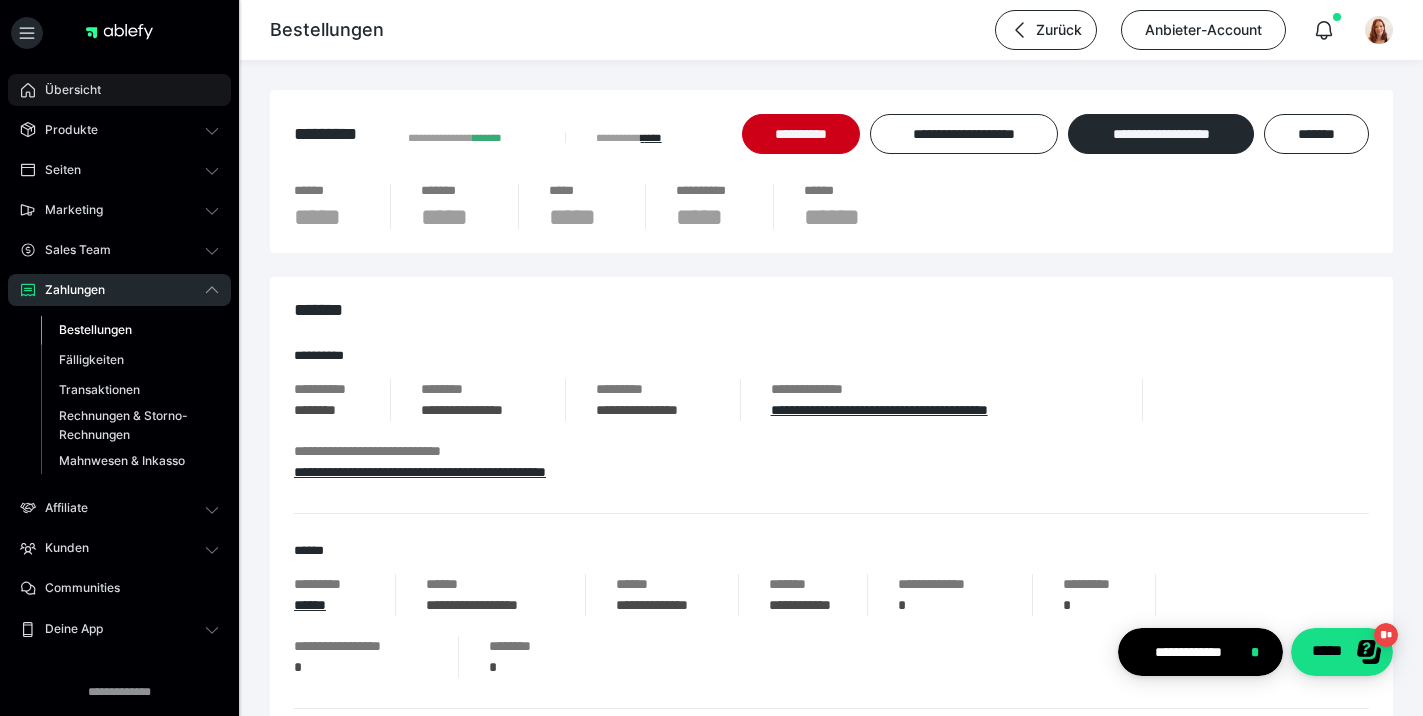 click on "Übersicht" at bounding box center [66, 90] 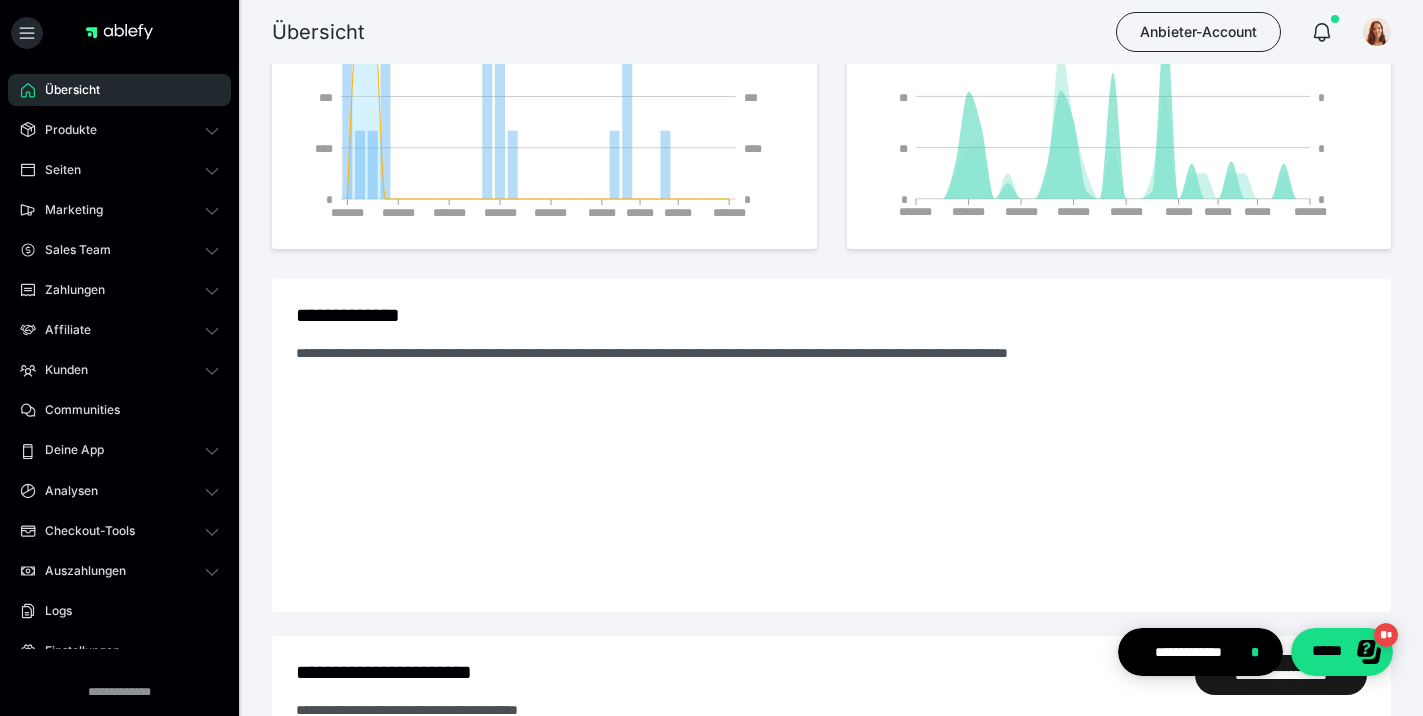 scroll, scrollTop: 214, scrollLeft: 0, axis: vertical 